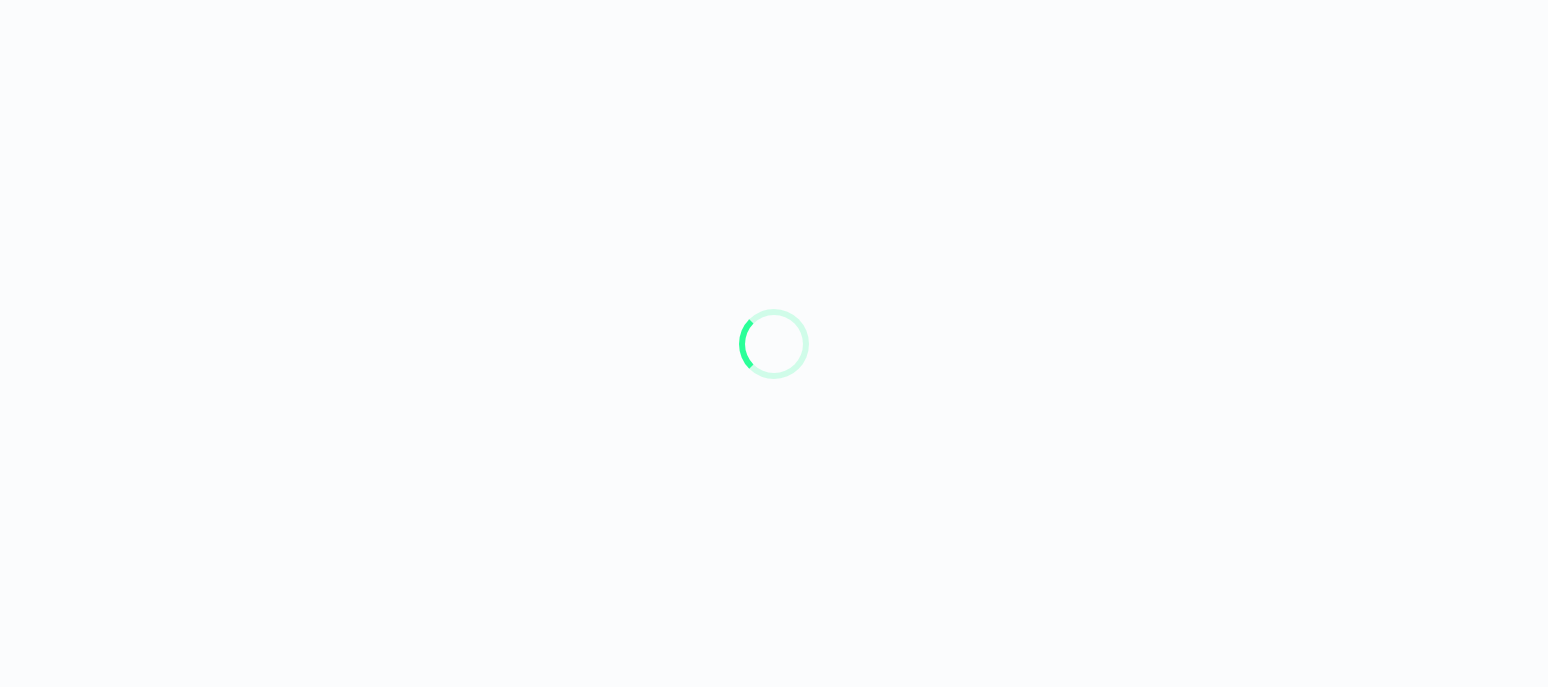 scroll, scrollTop: 0, scrollLeft: 0, axis: both 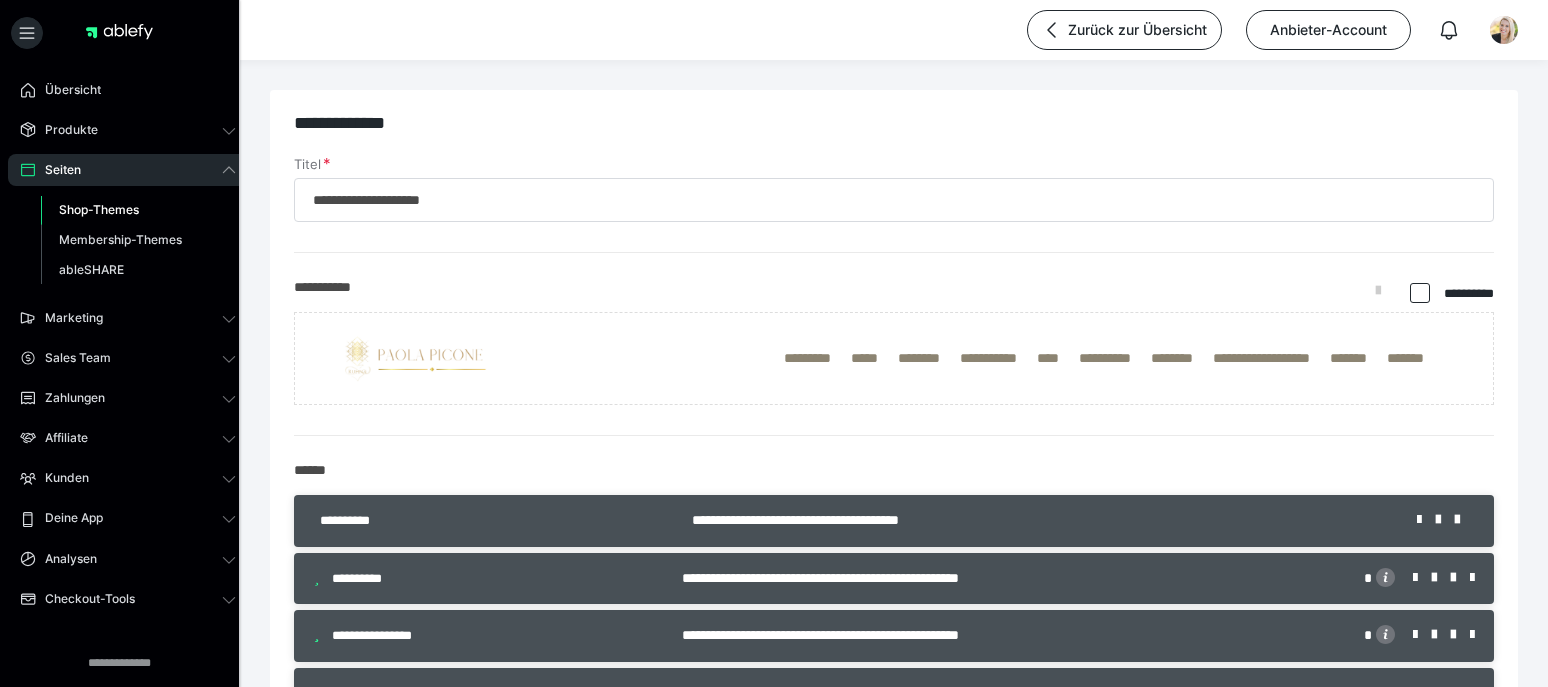 type on "**********" 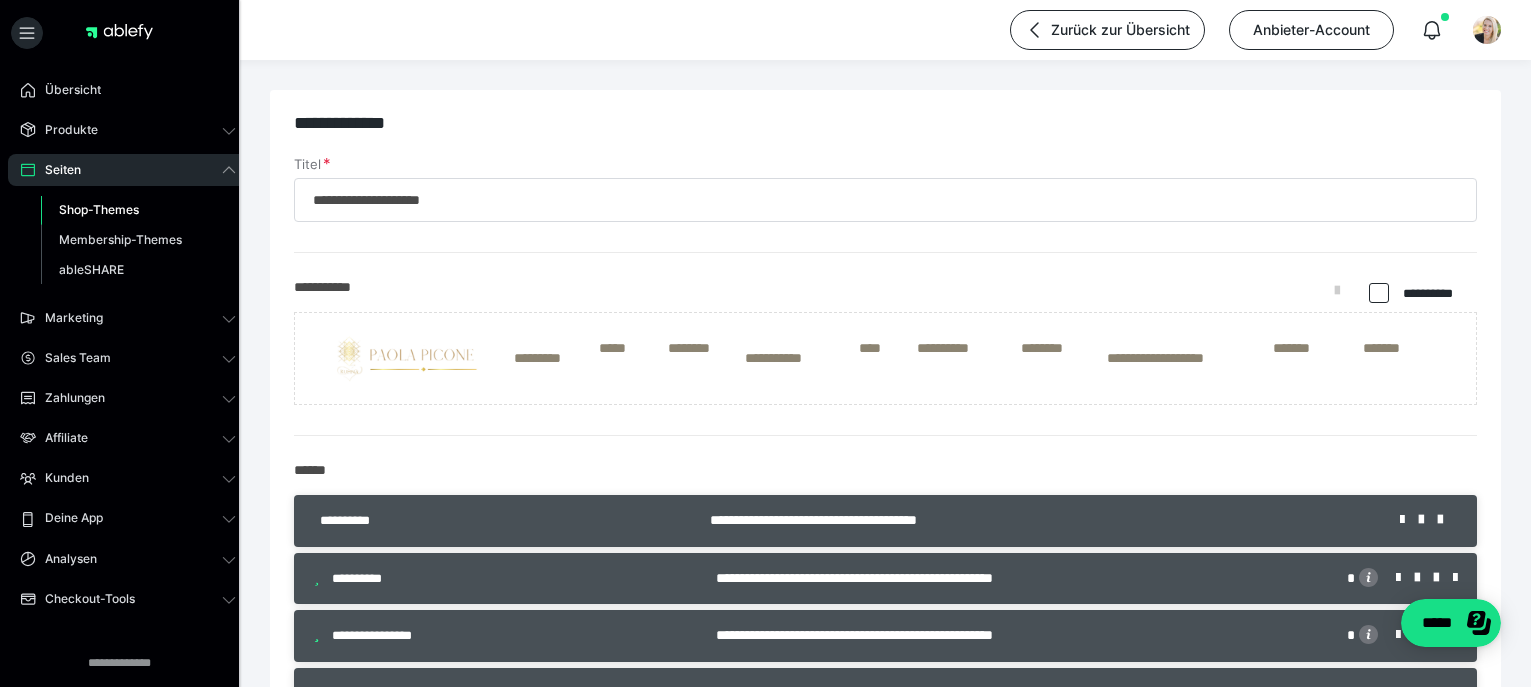 scroll, scrollTop: 0, scrollLeft: 0, axis: both 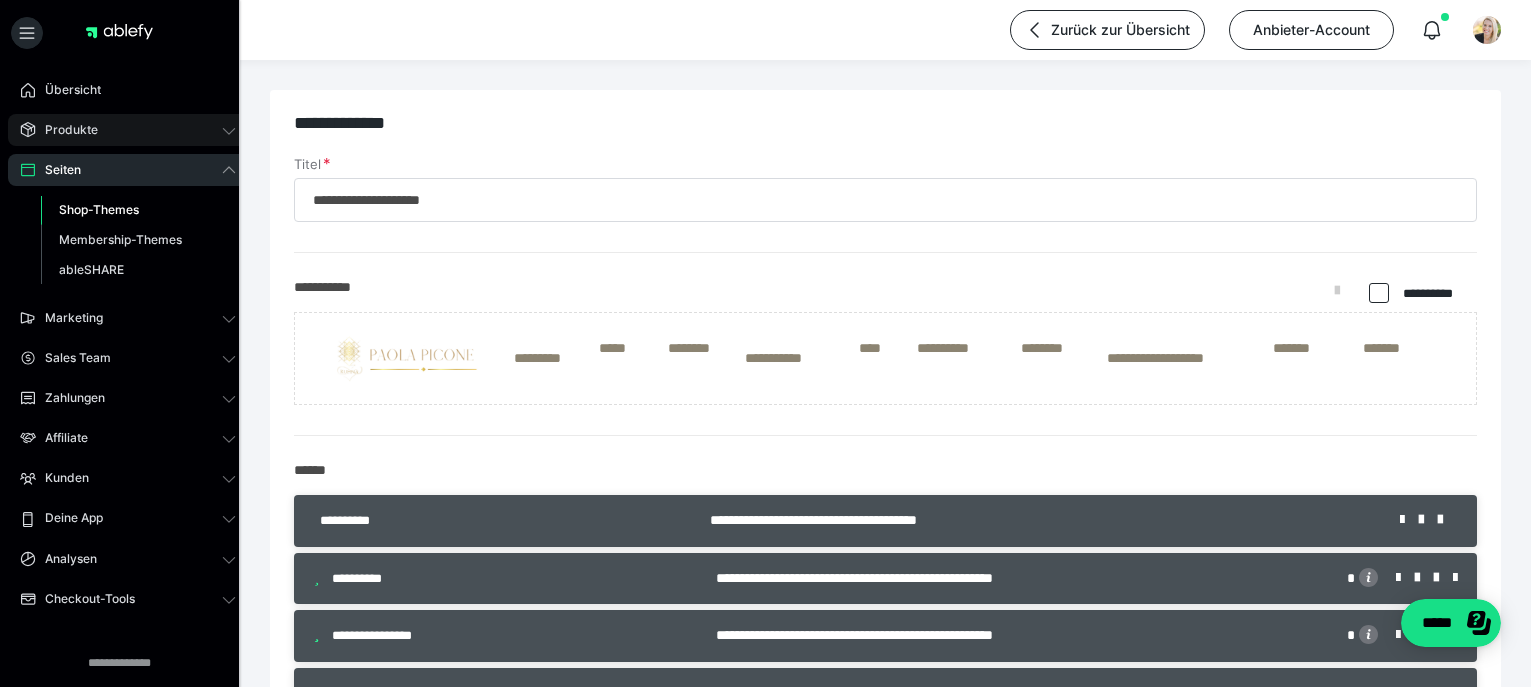 click on "Produkte" at bounding box center (64, 130) 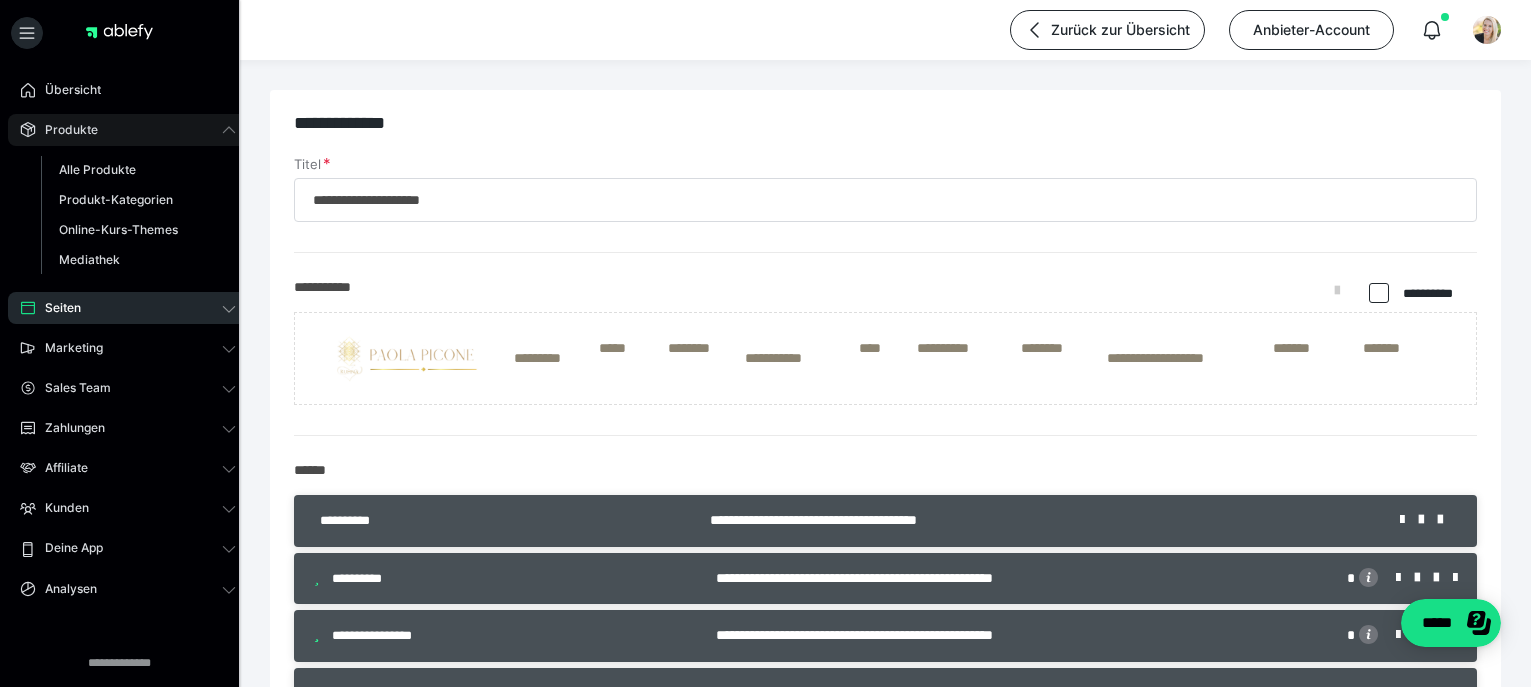 click on "Produkte" at bounding box center (64, 130) 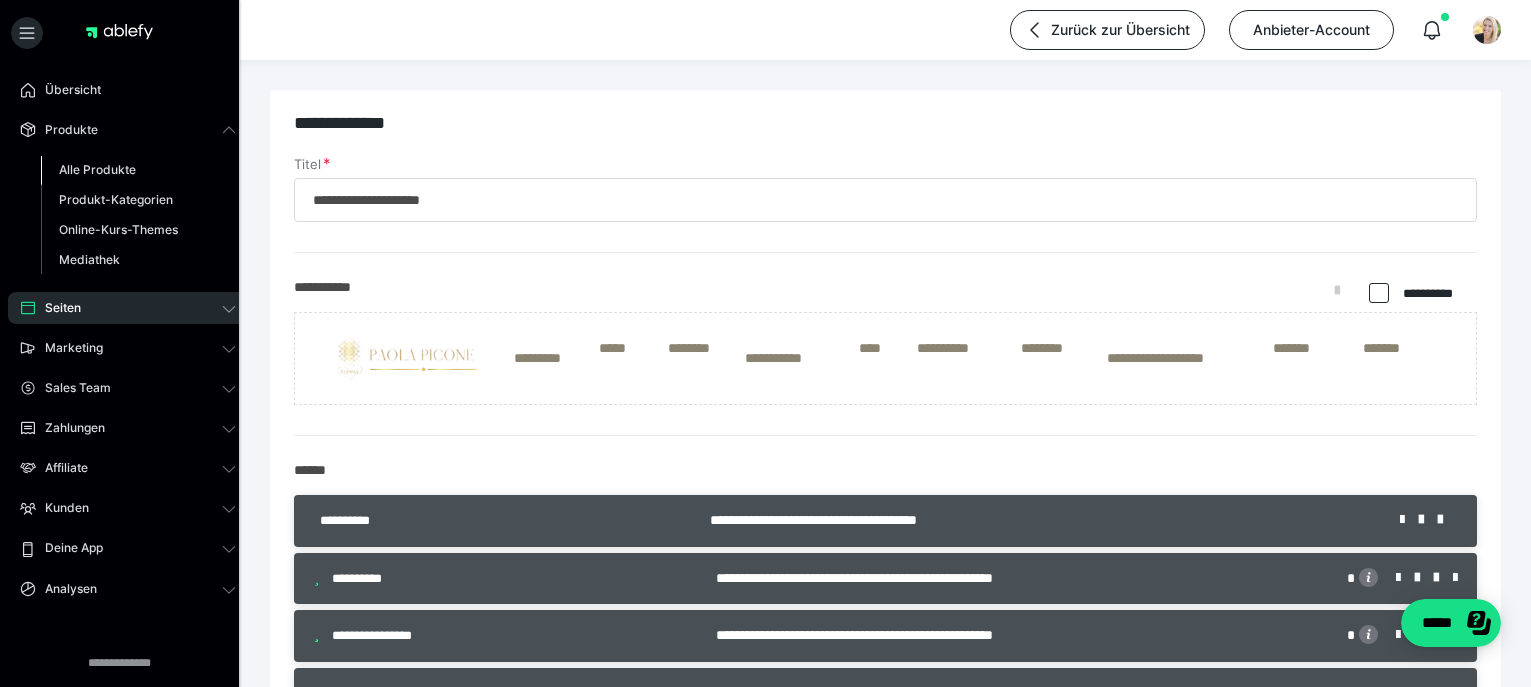 click on "Alle Produkte" at bounding box center (97, 169) 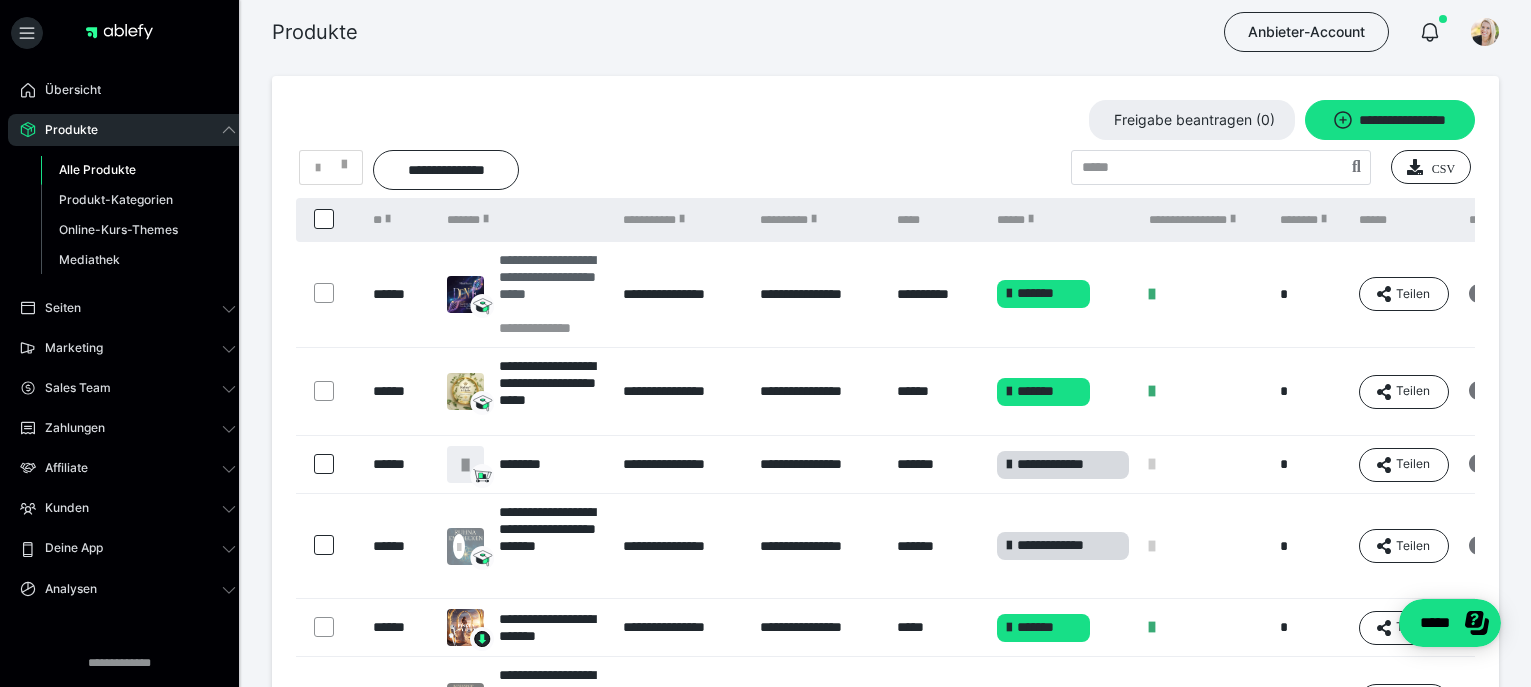 click at bounding box center (465, 294) 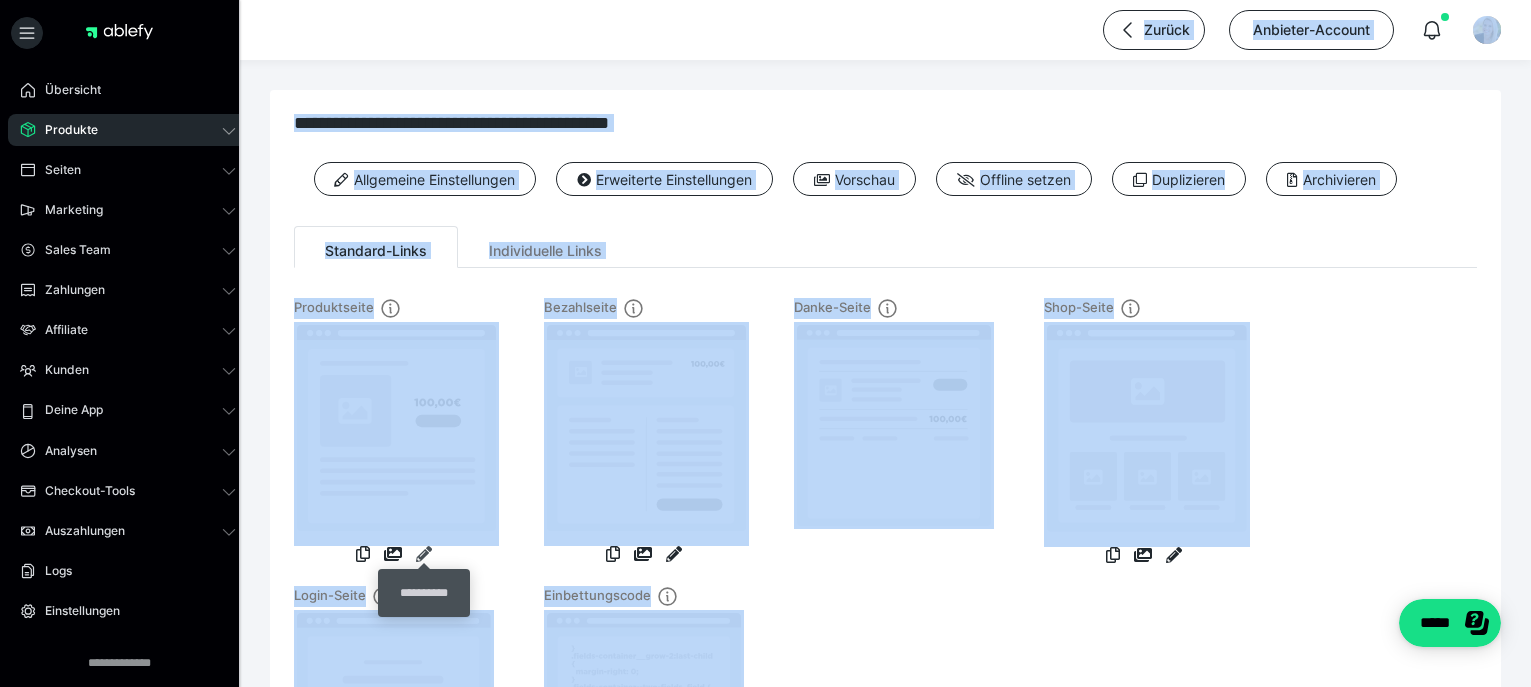 click at bounding box center [424, 554] 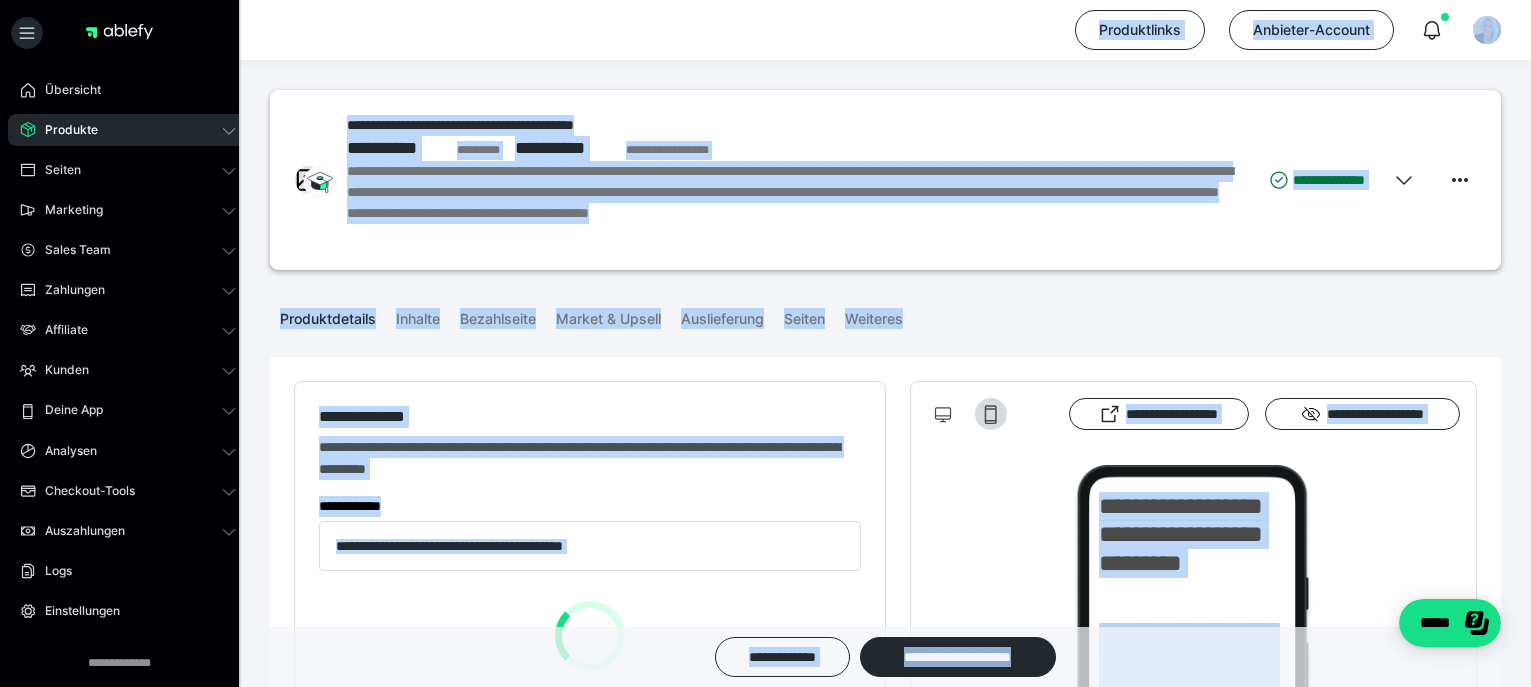 type on "**********" 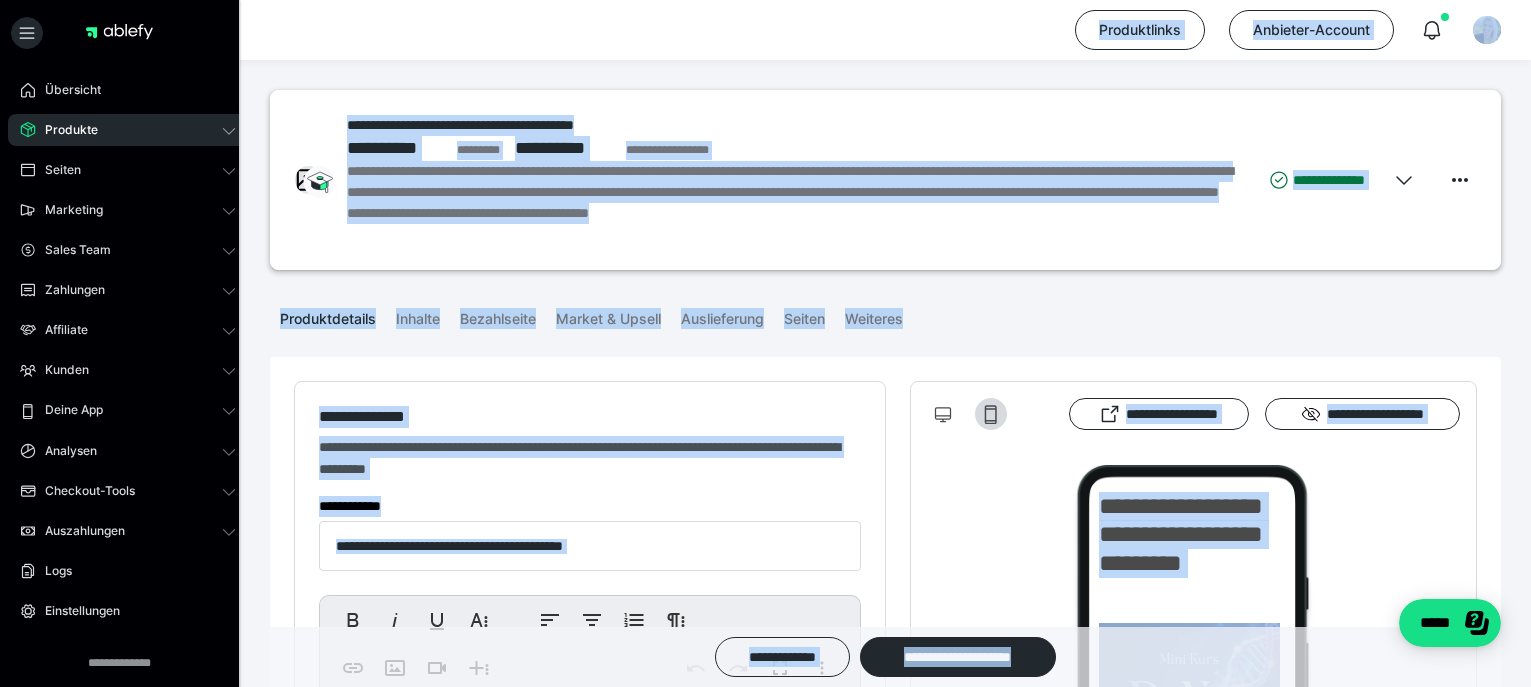 click on "**********" at bounding box center [885, 1904] 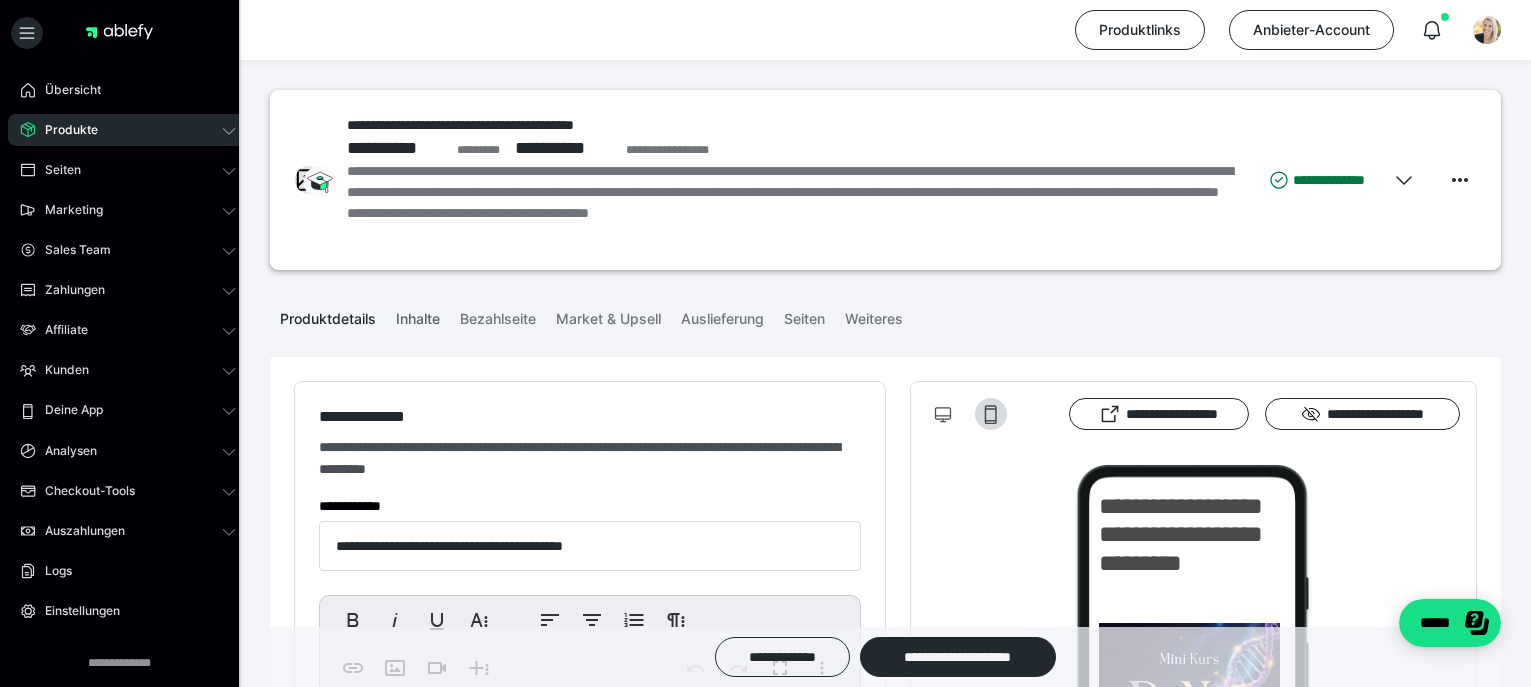 click on "Inhalte" at bounding box center (418, 315) 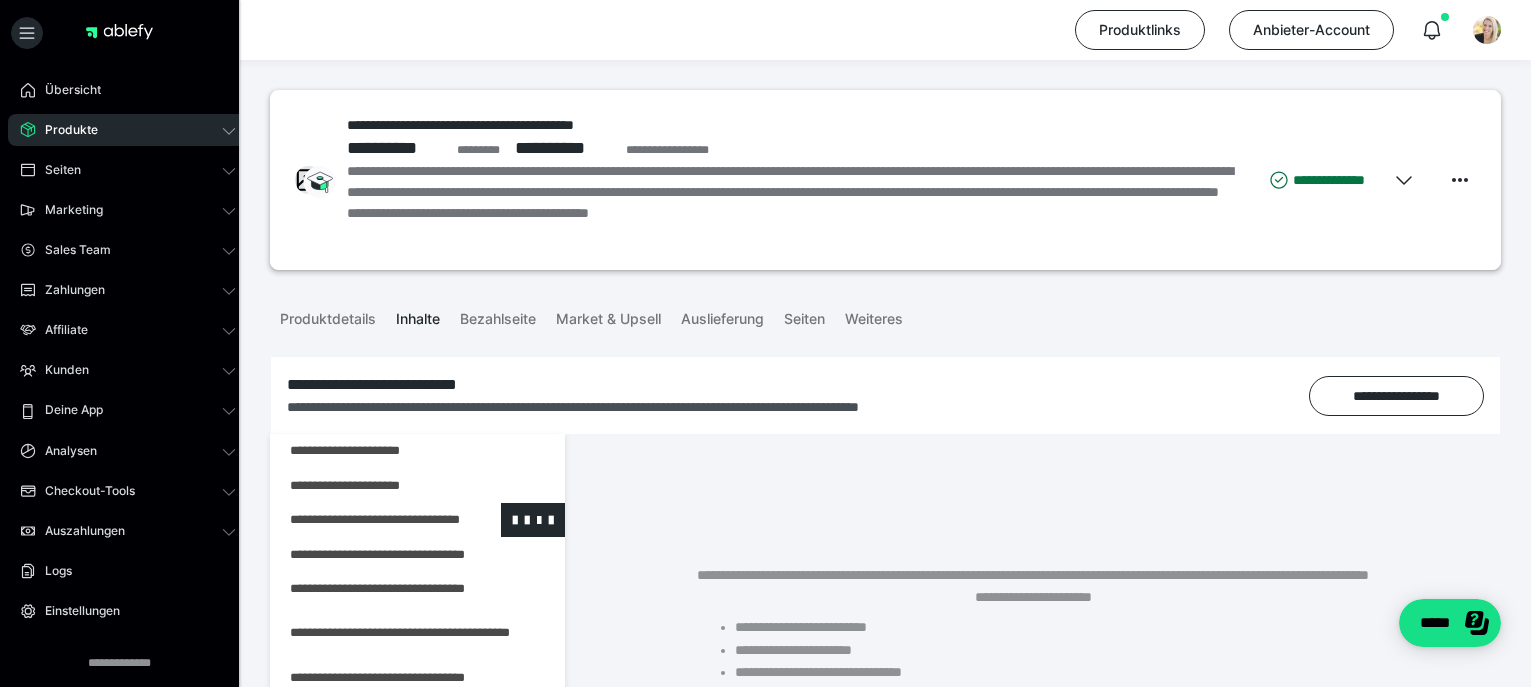 click at bounding box center [365, 520] 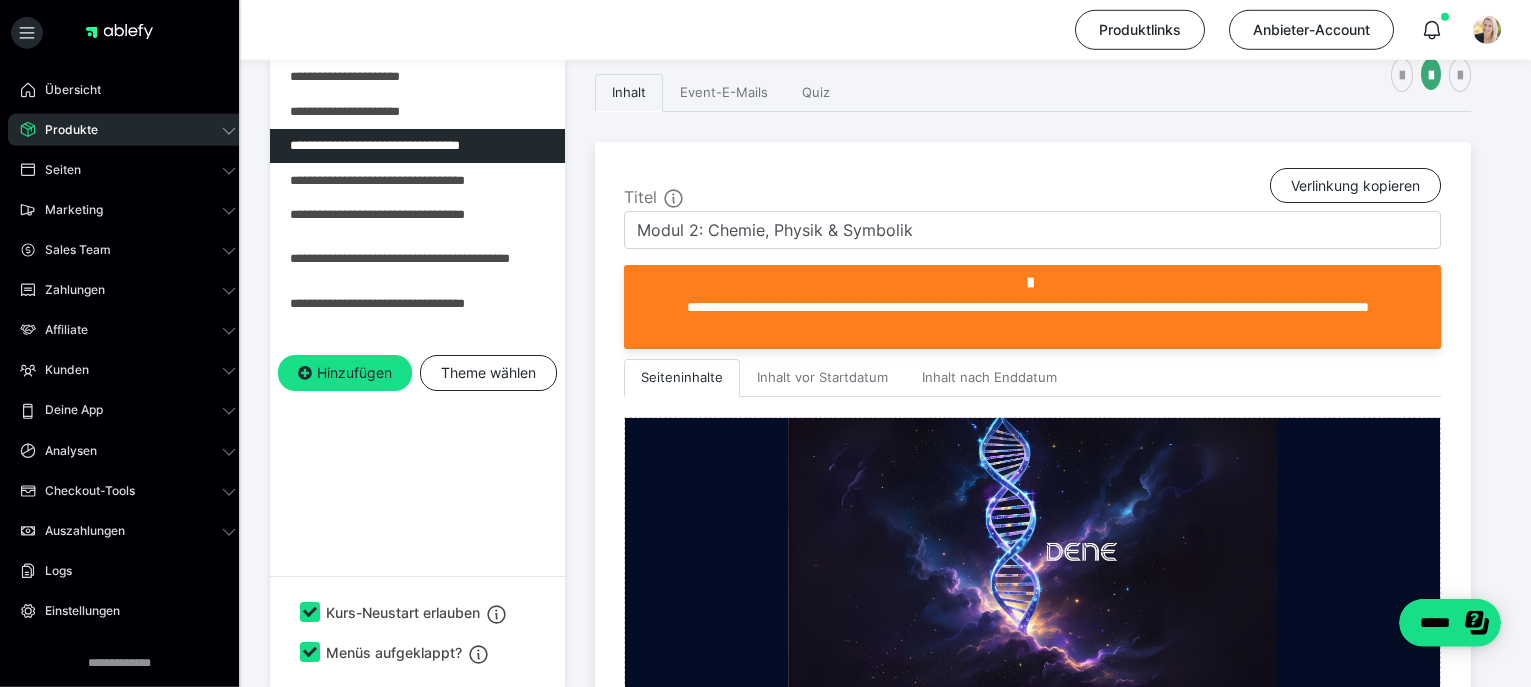 scroll, scrollTop: 505, scrollLeft: 0, axis: vertical 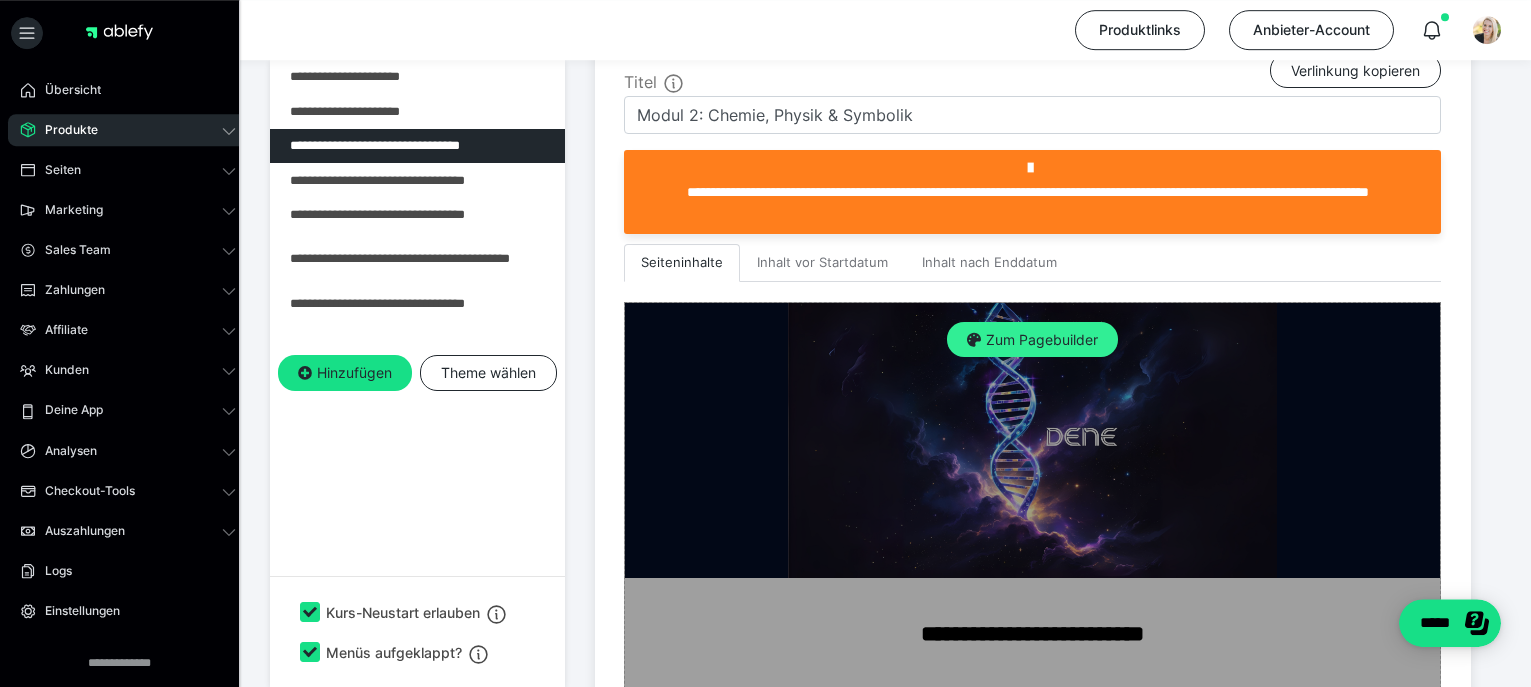 click on "Zum Pagebuilder" at bounding box center (1032, 340) 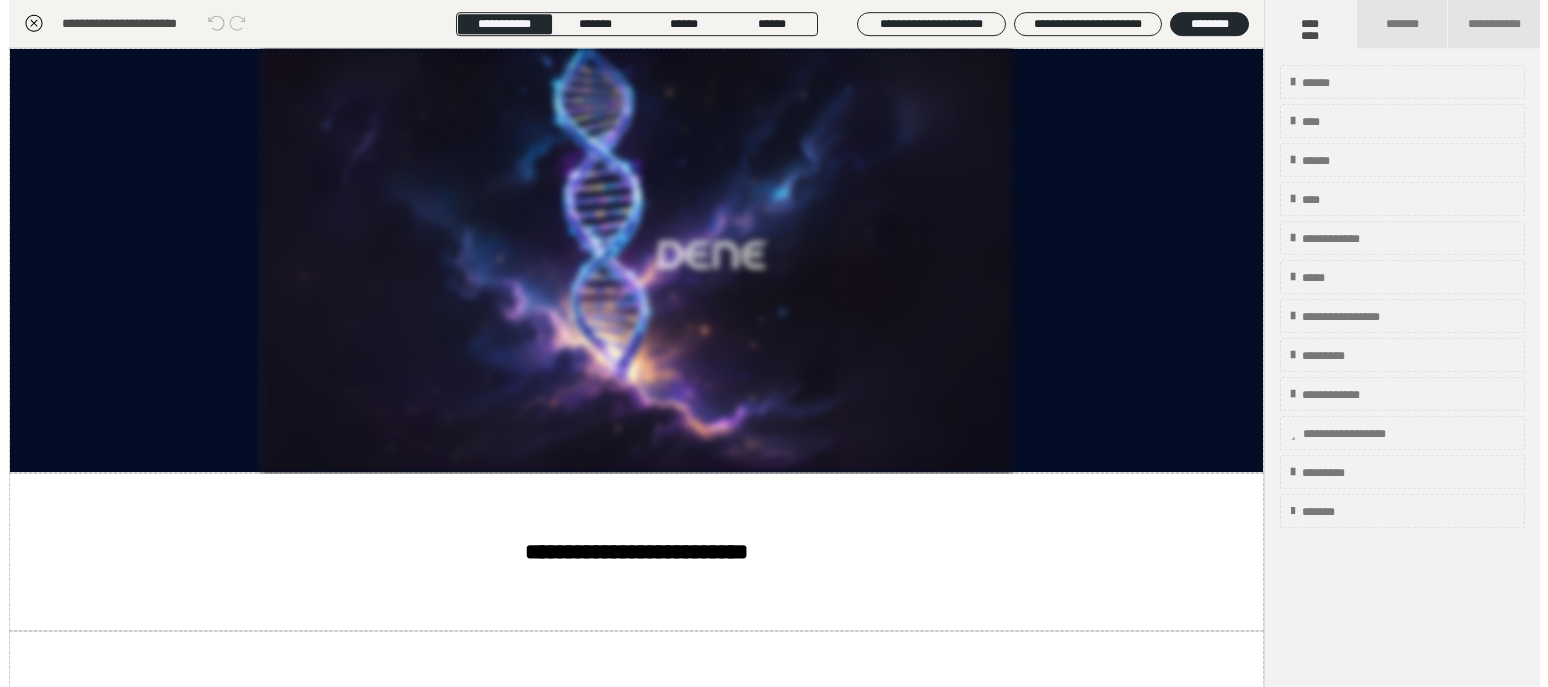 scroll, scrollTop: 374, scrollLeft: 0, axis: vertical 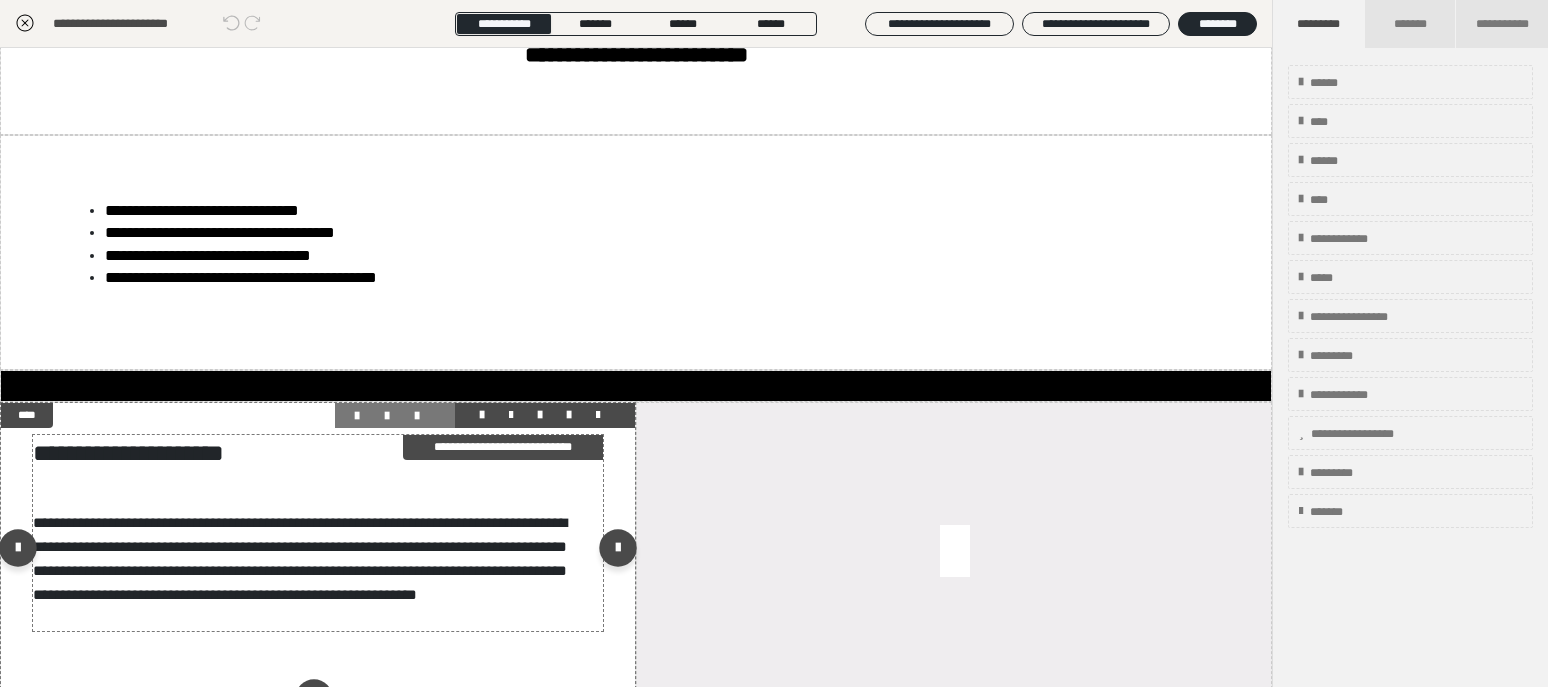 click on "**********" at bounding box center [300, 558] 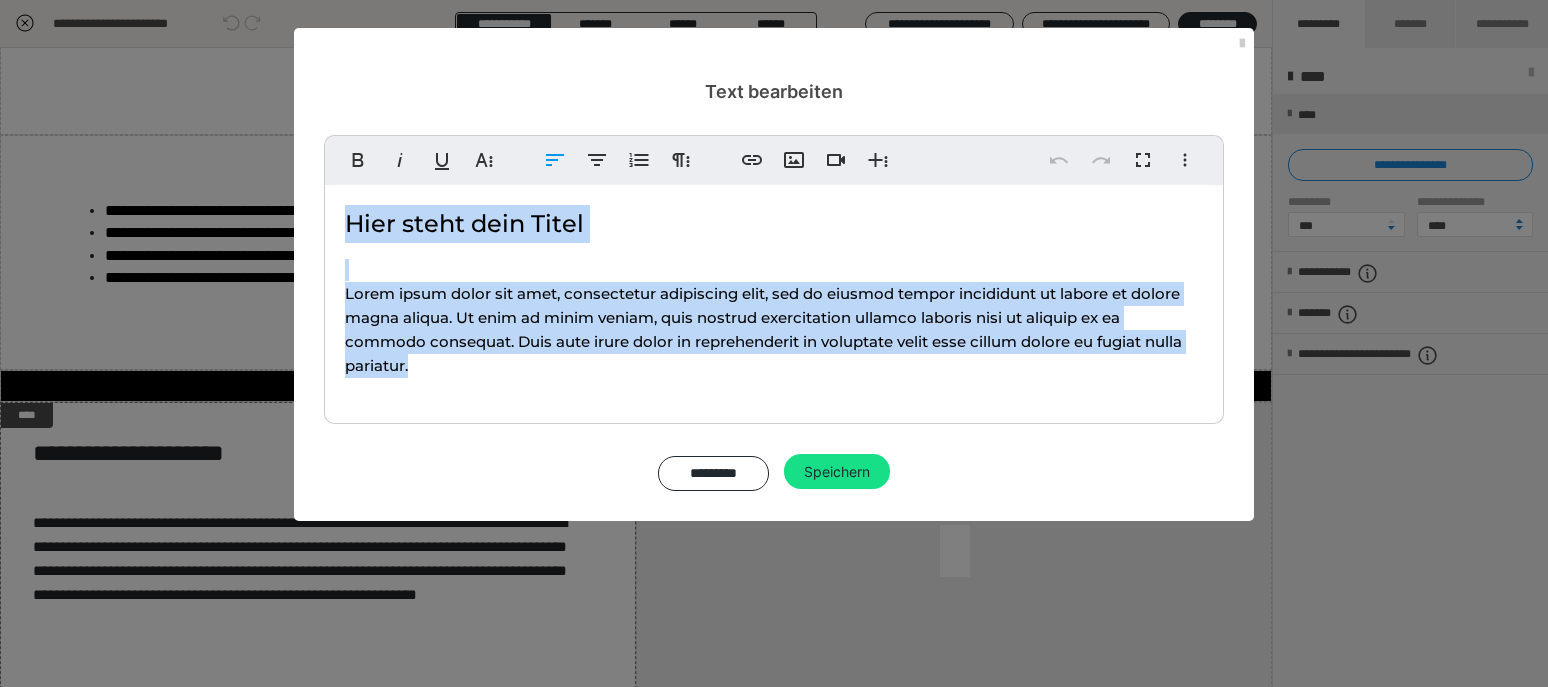 drag, startPoint x: 348, startPoint y: 215, endPoint x: 468, endPoint y: 380, distance: 204.02206 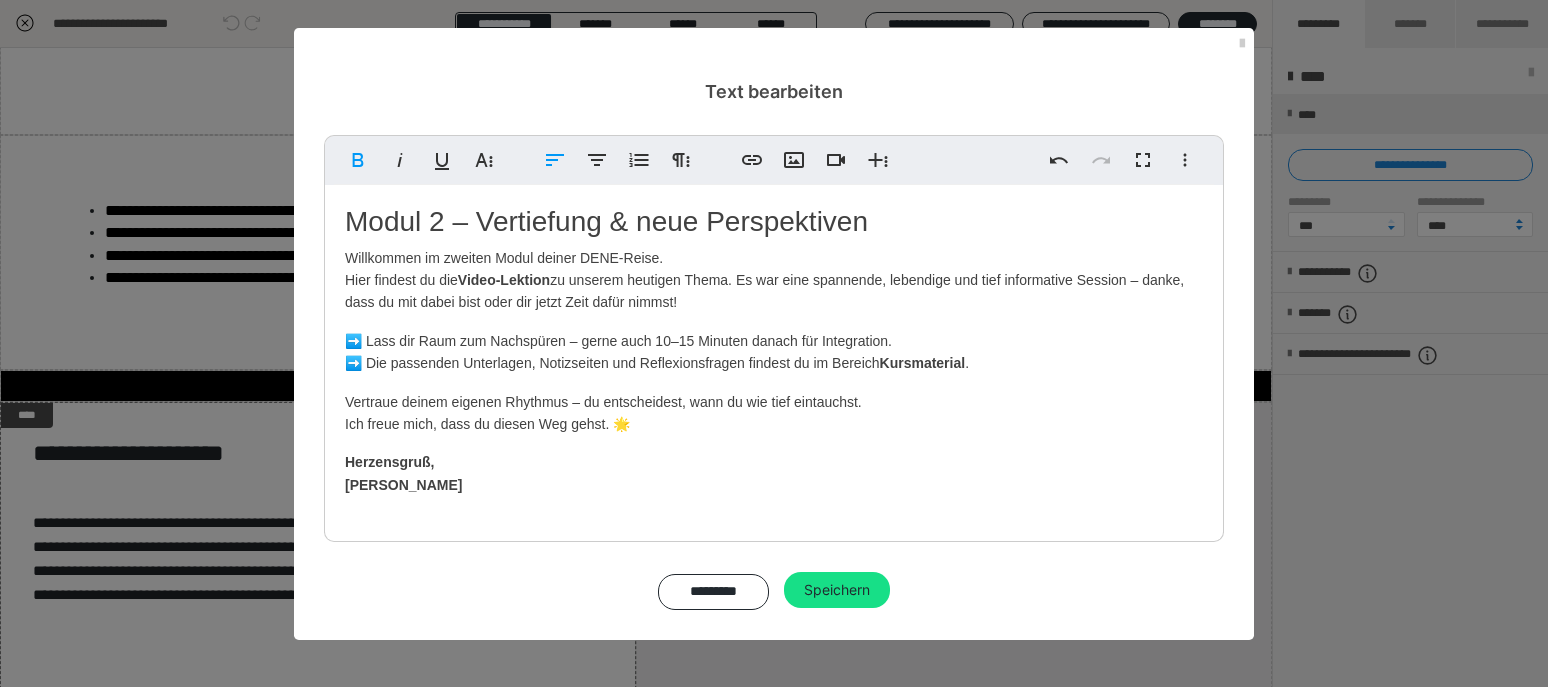 click on "Vertraue deinem eigenen Rhythmus – du entscheidest, wann du wie tief eintauchst. Ich freue mich, dass du diesen Weg gehst. 🌟" at bounding box center [774, 413] 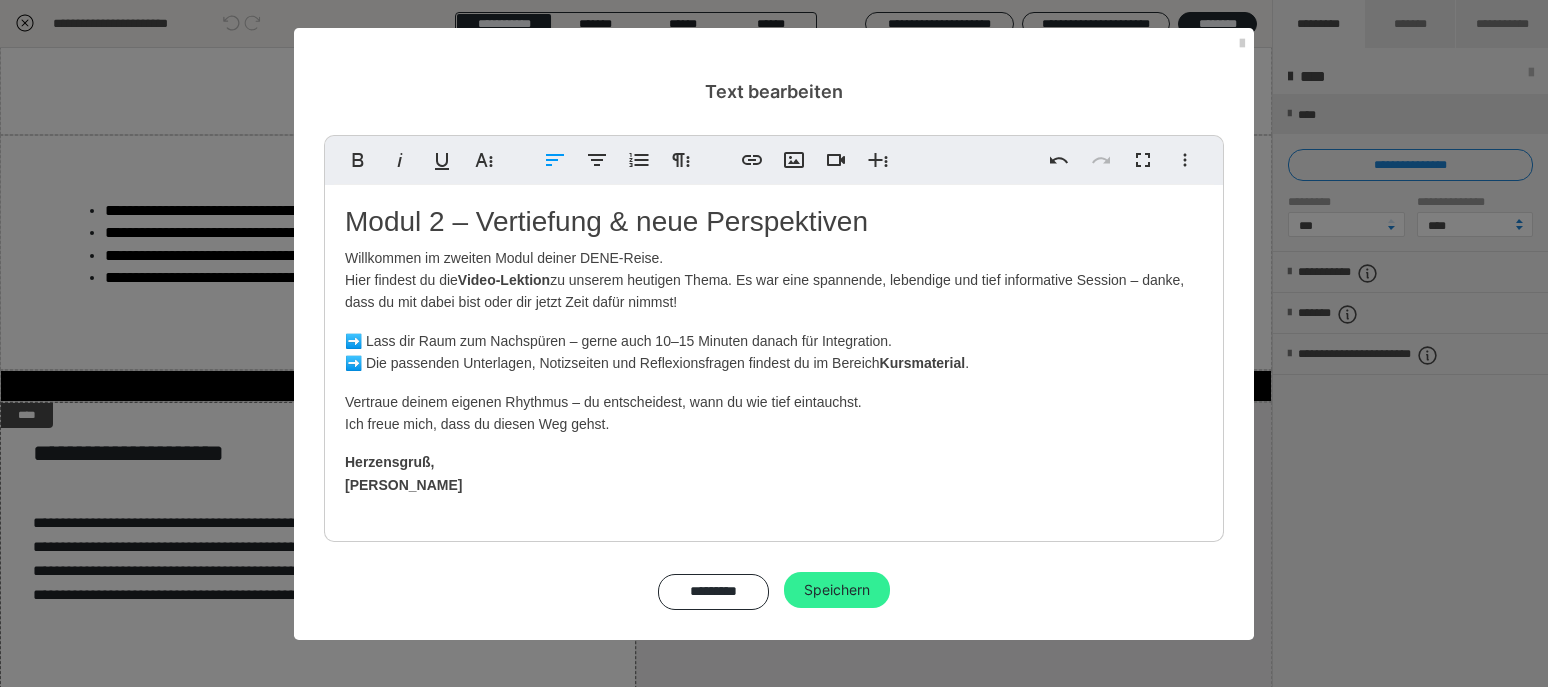 click on "Speichern" at bounding box center (837, 590) 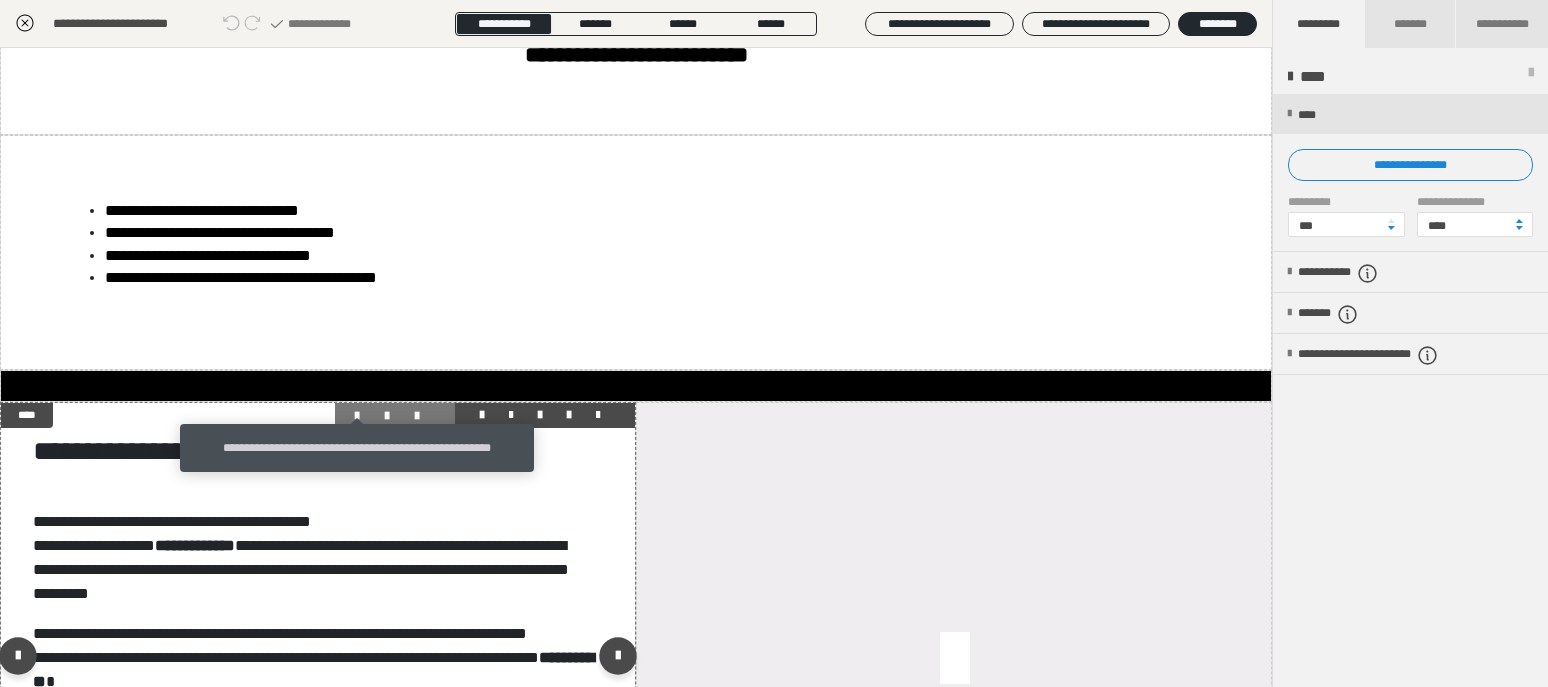click at bounding box center [365, 416] 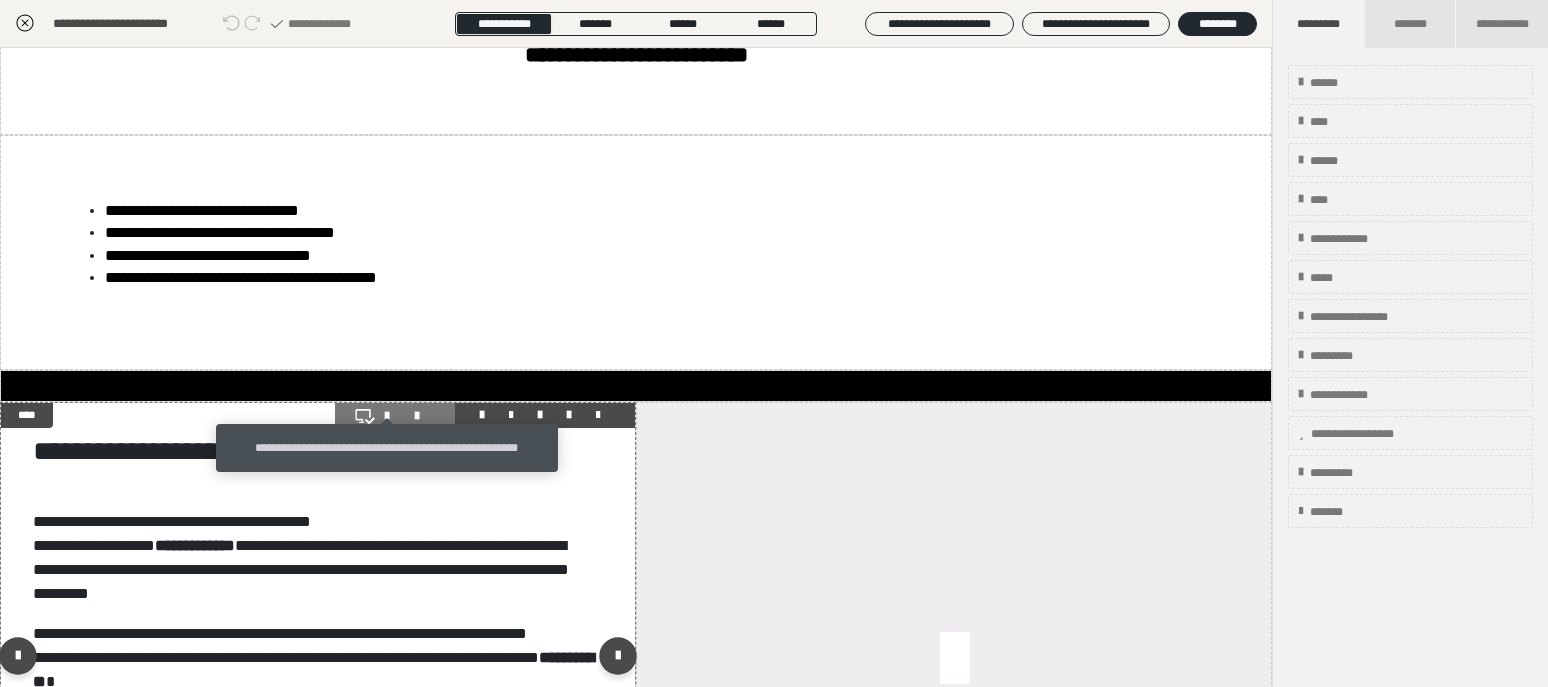 click at bounding box center (395, 416) 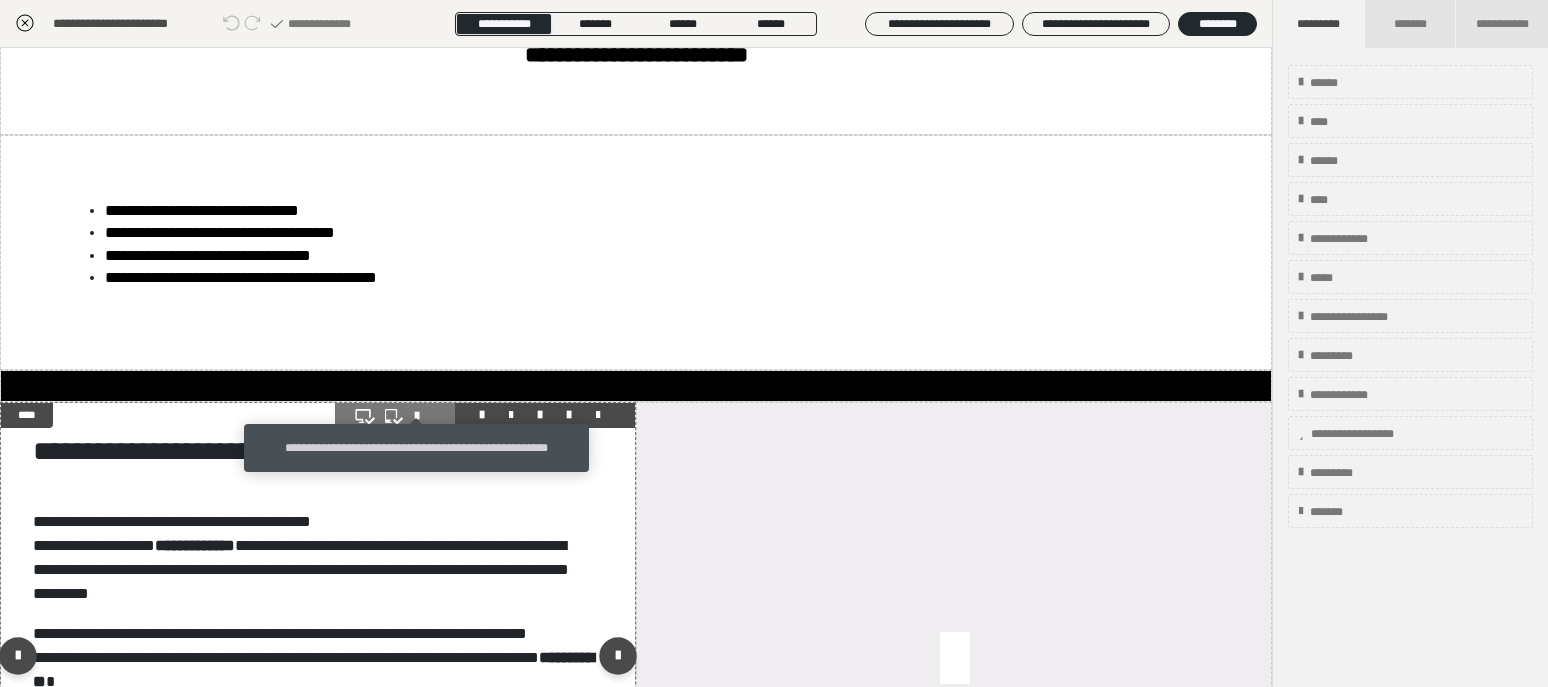 click at bounding box center (425, 416) 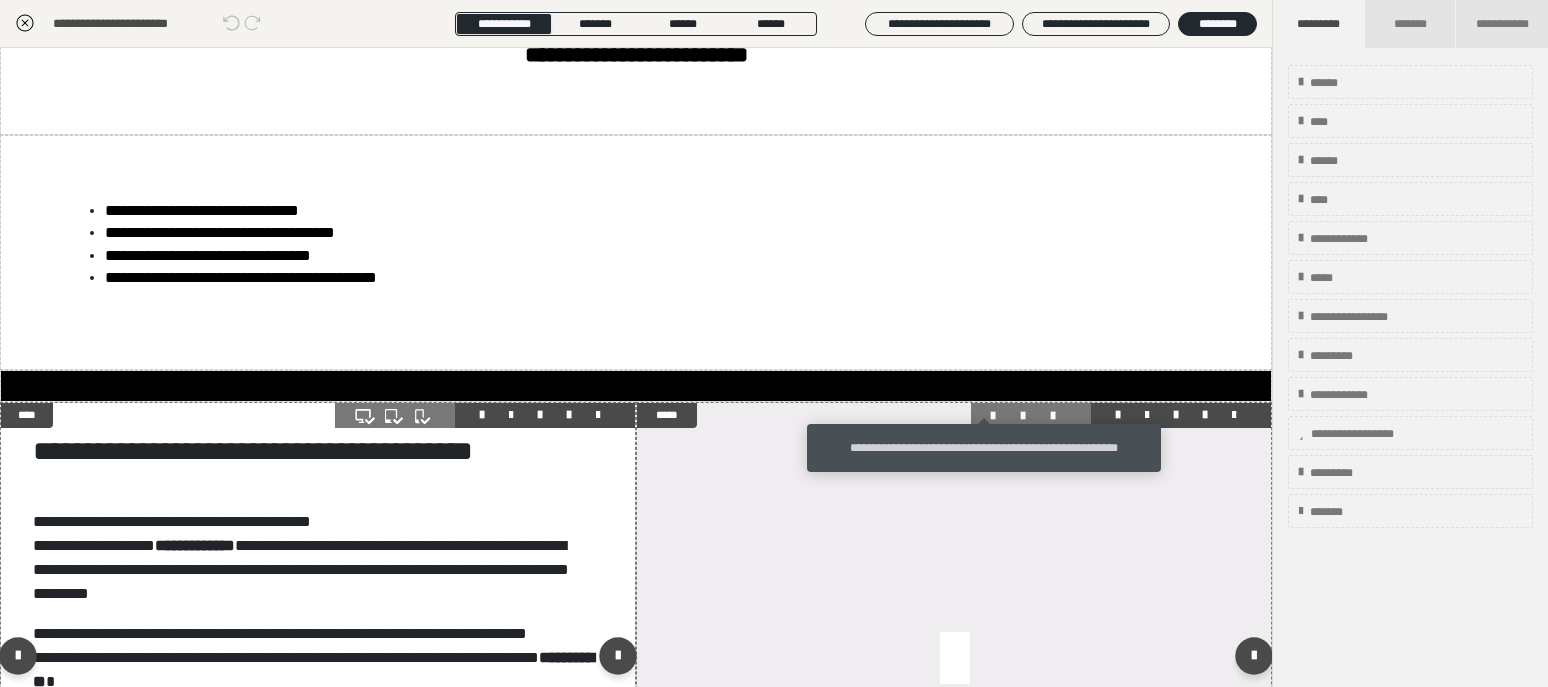 click at bounding box center [1001, 416] 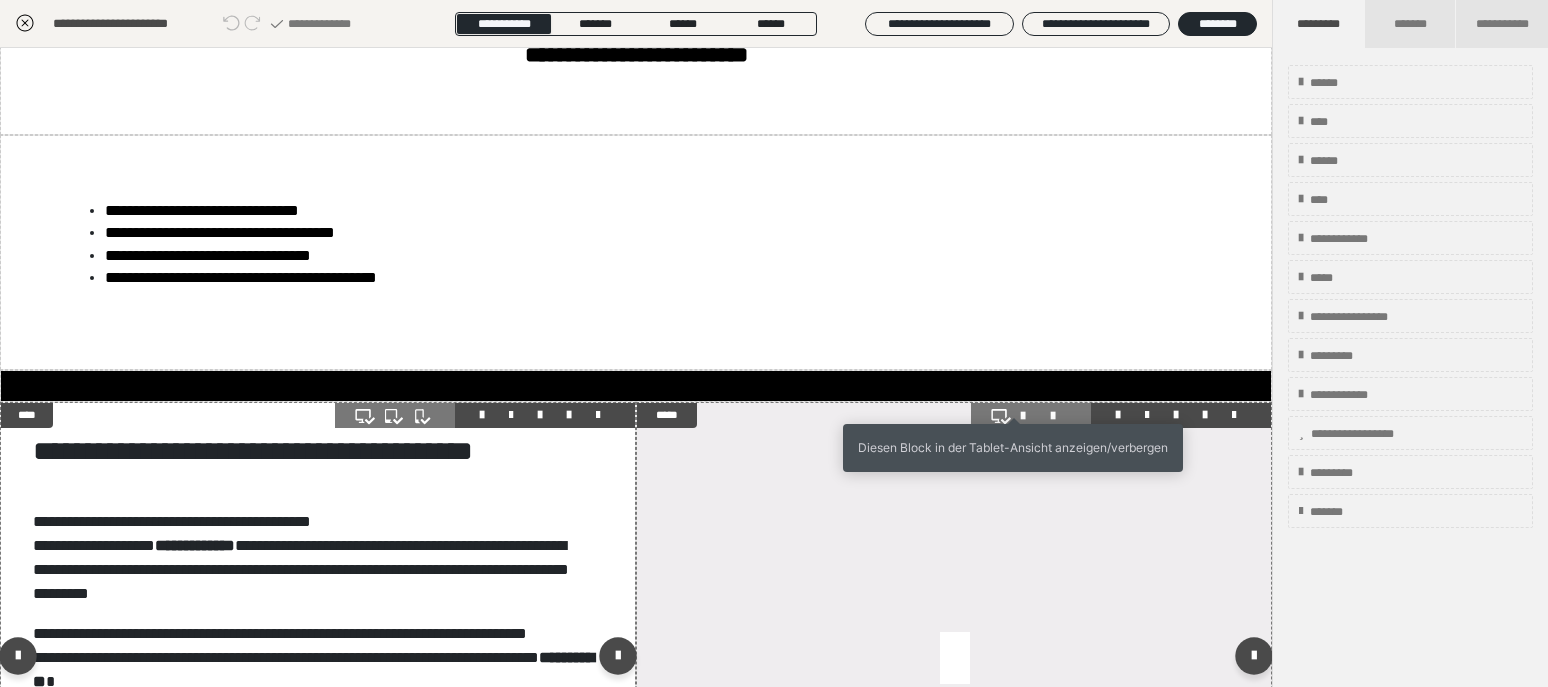 click at bounding box center (1031, 416) 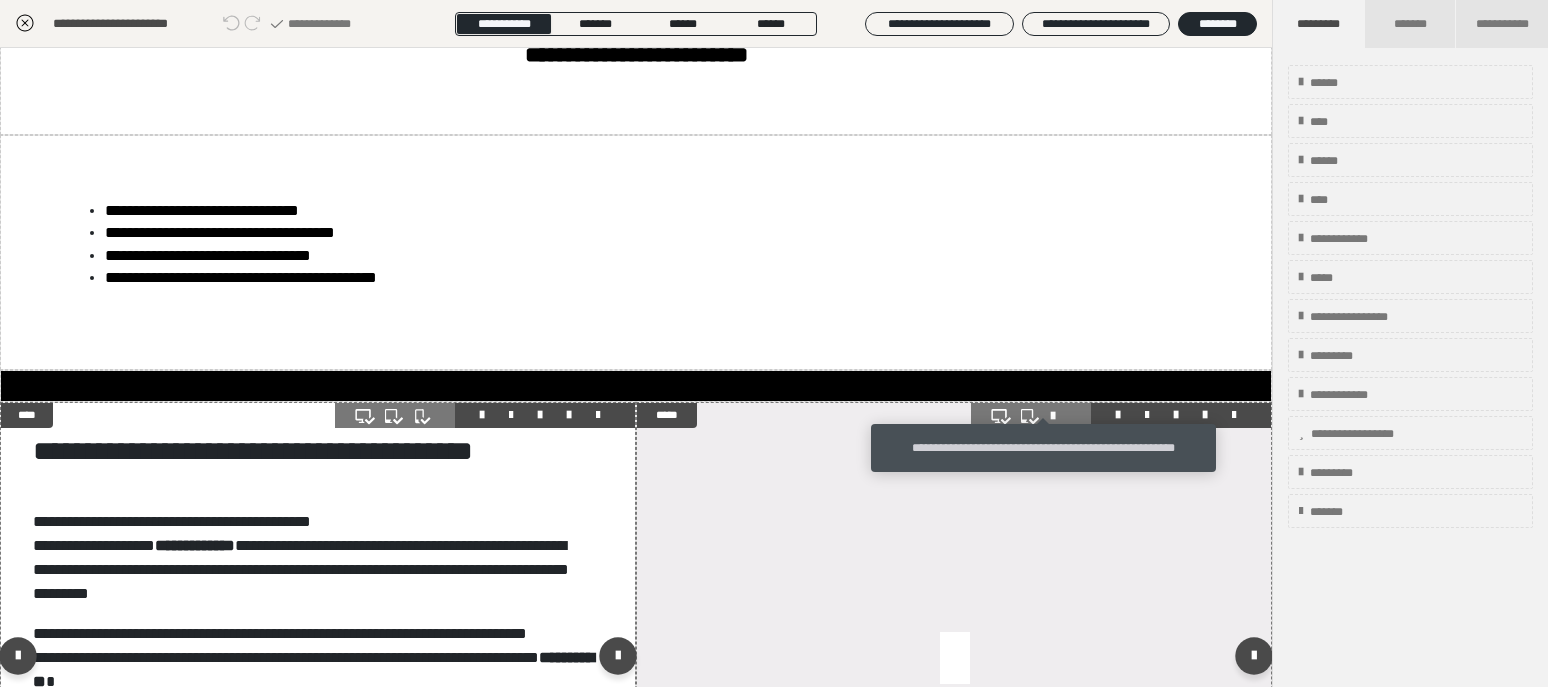 click at bounding box center [1061, 416] 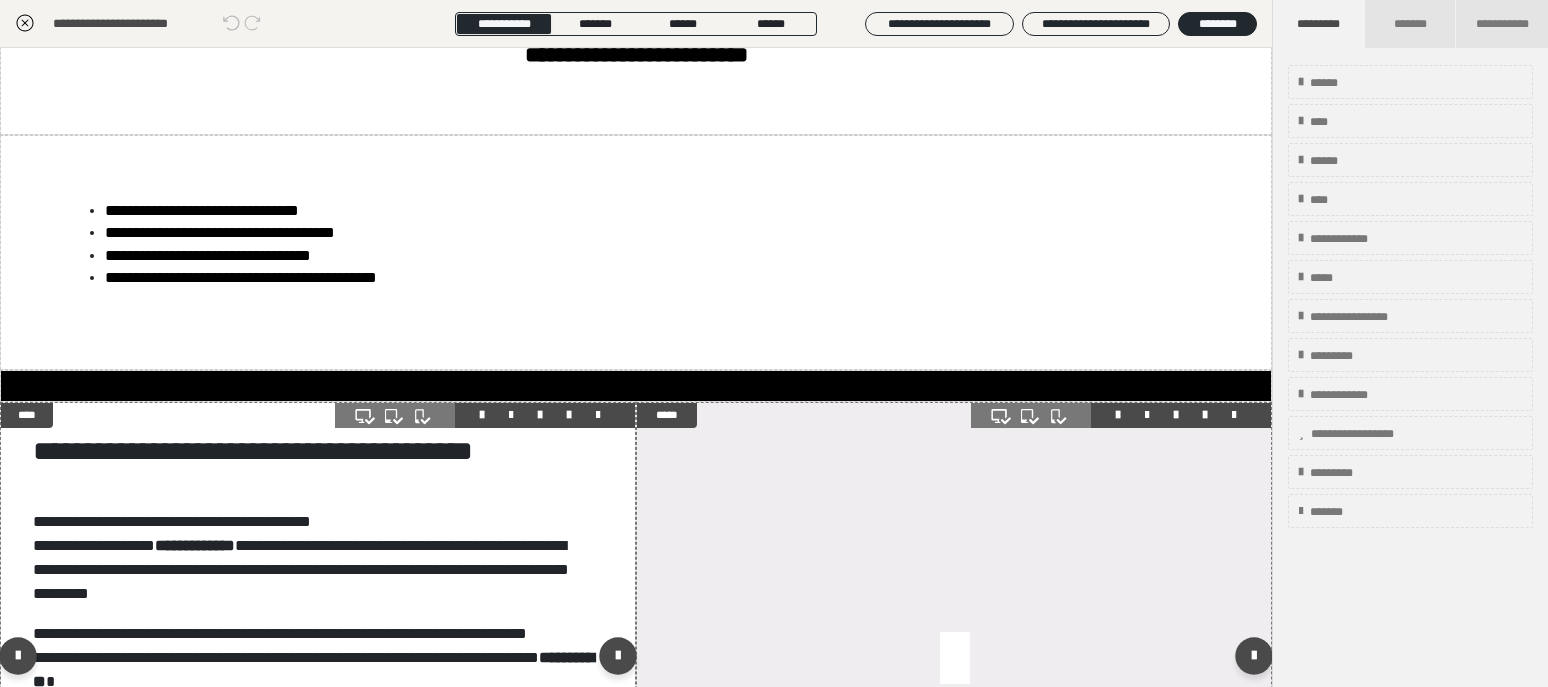 click at bounding box center (954, 660) 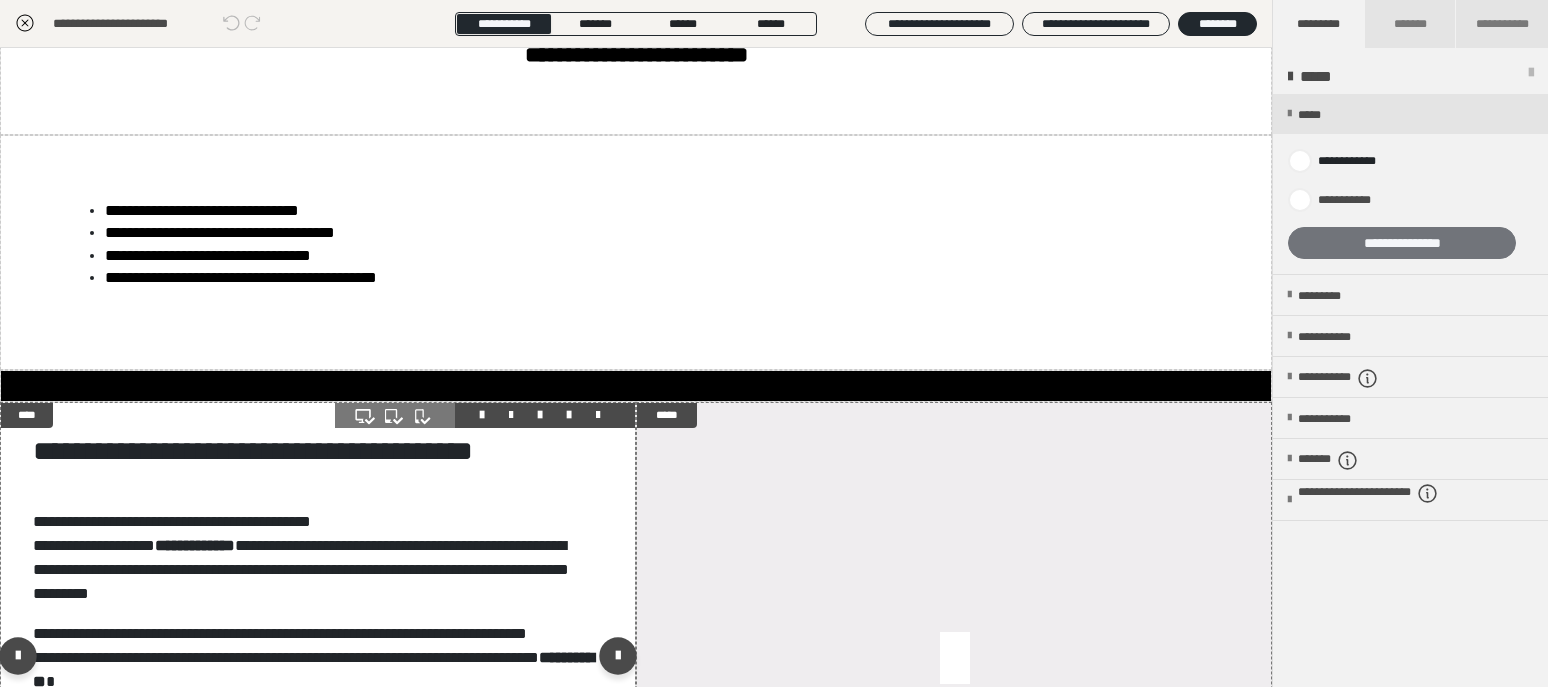click on "**********" at bounding box center [1402, 243] 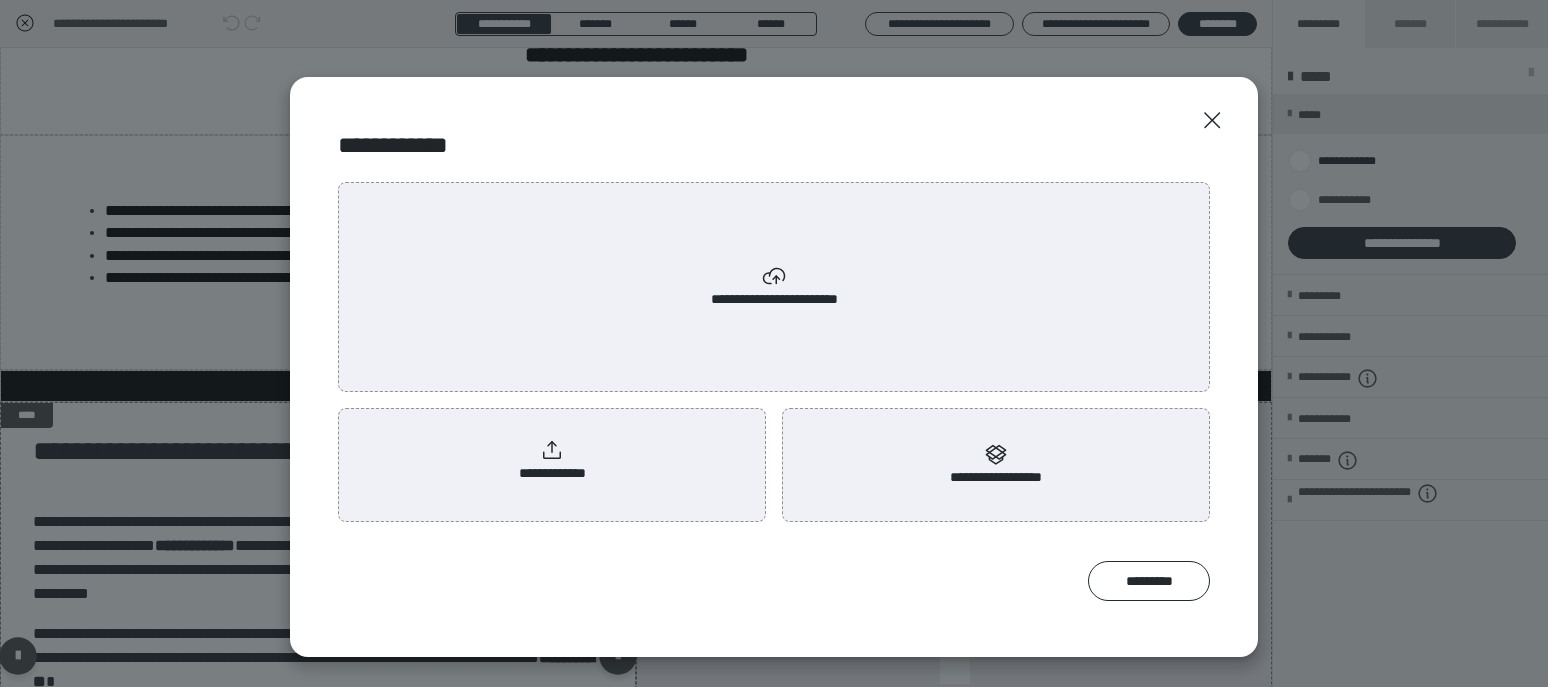 click on "**********" at bounding box center (552, 461) 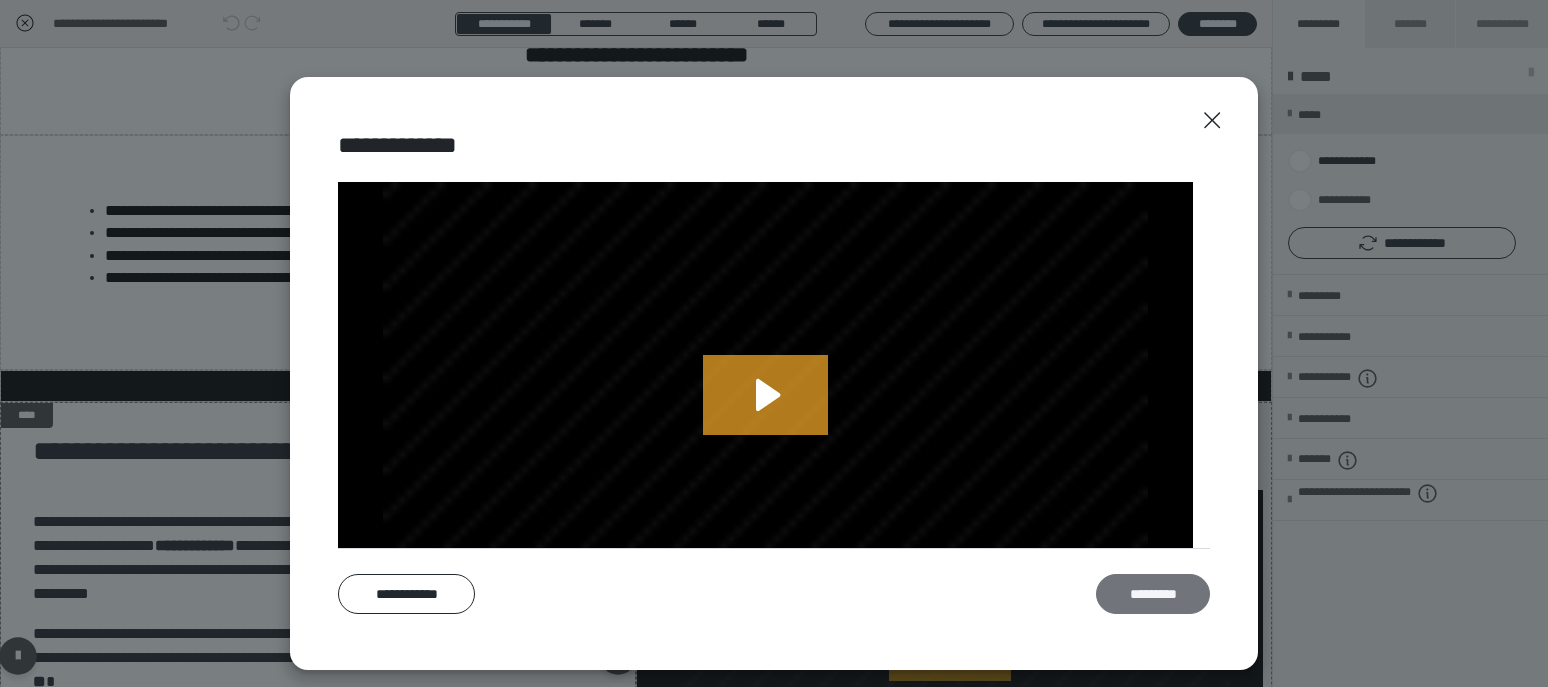 click on "*********" at bounding box center (1153, 594) 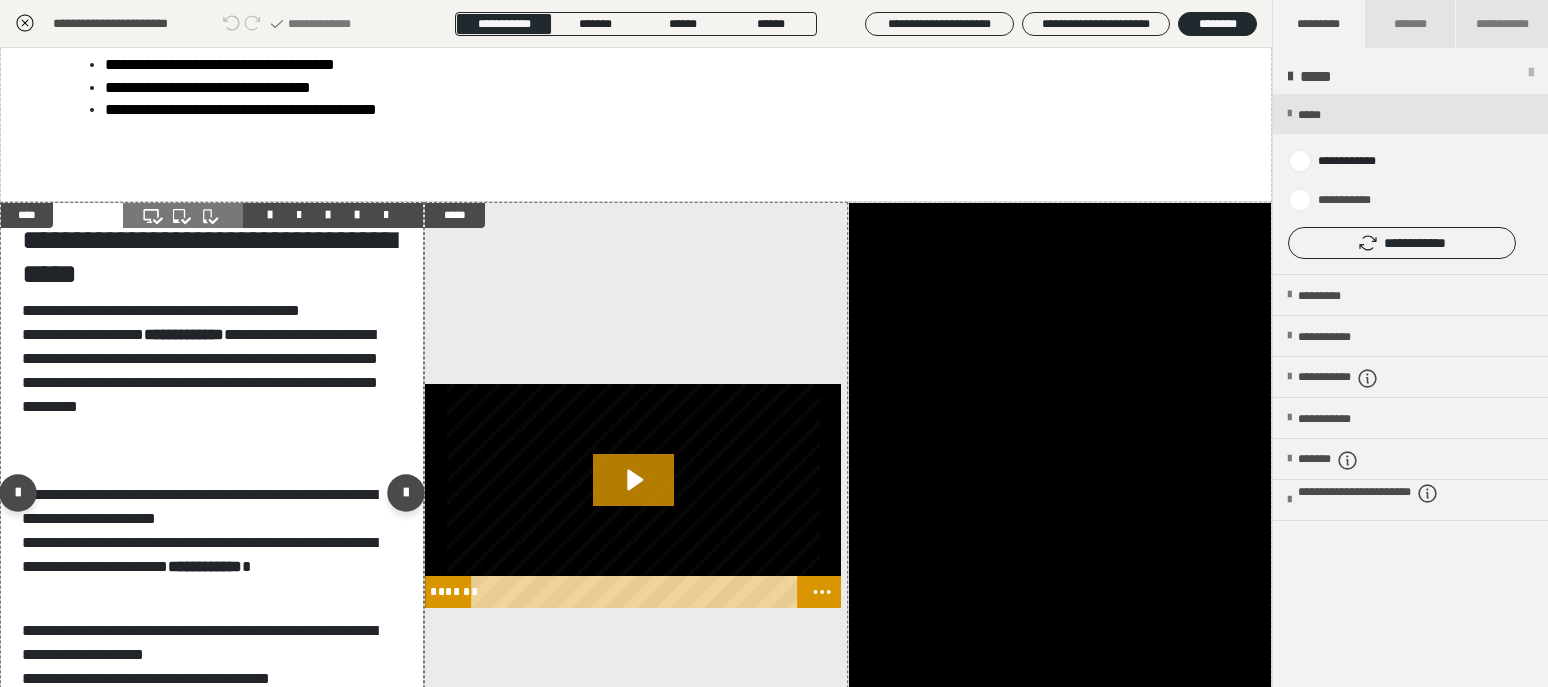 scroll, scrollTop: 688, scrollLeft: 0, axis: vertical 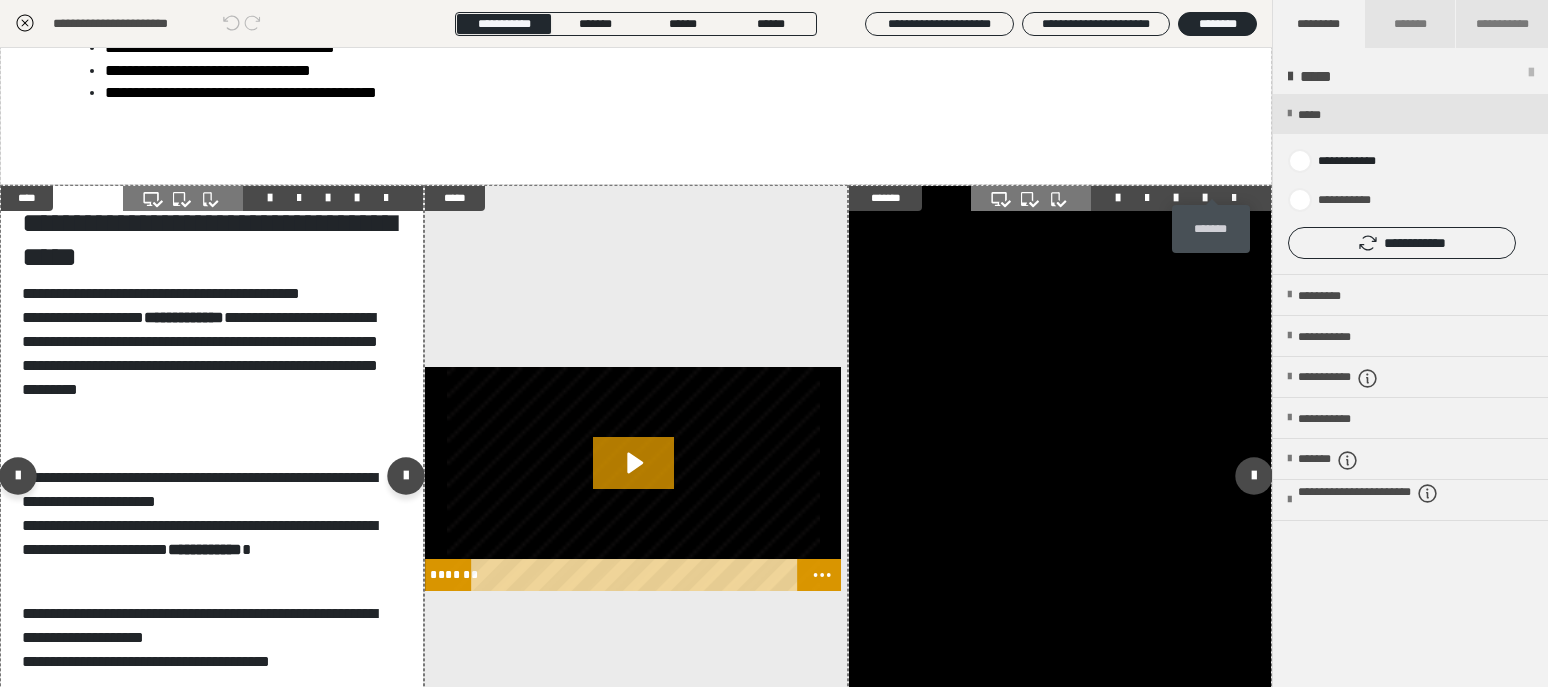 click at bounding box center (1234, 198) 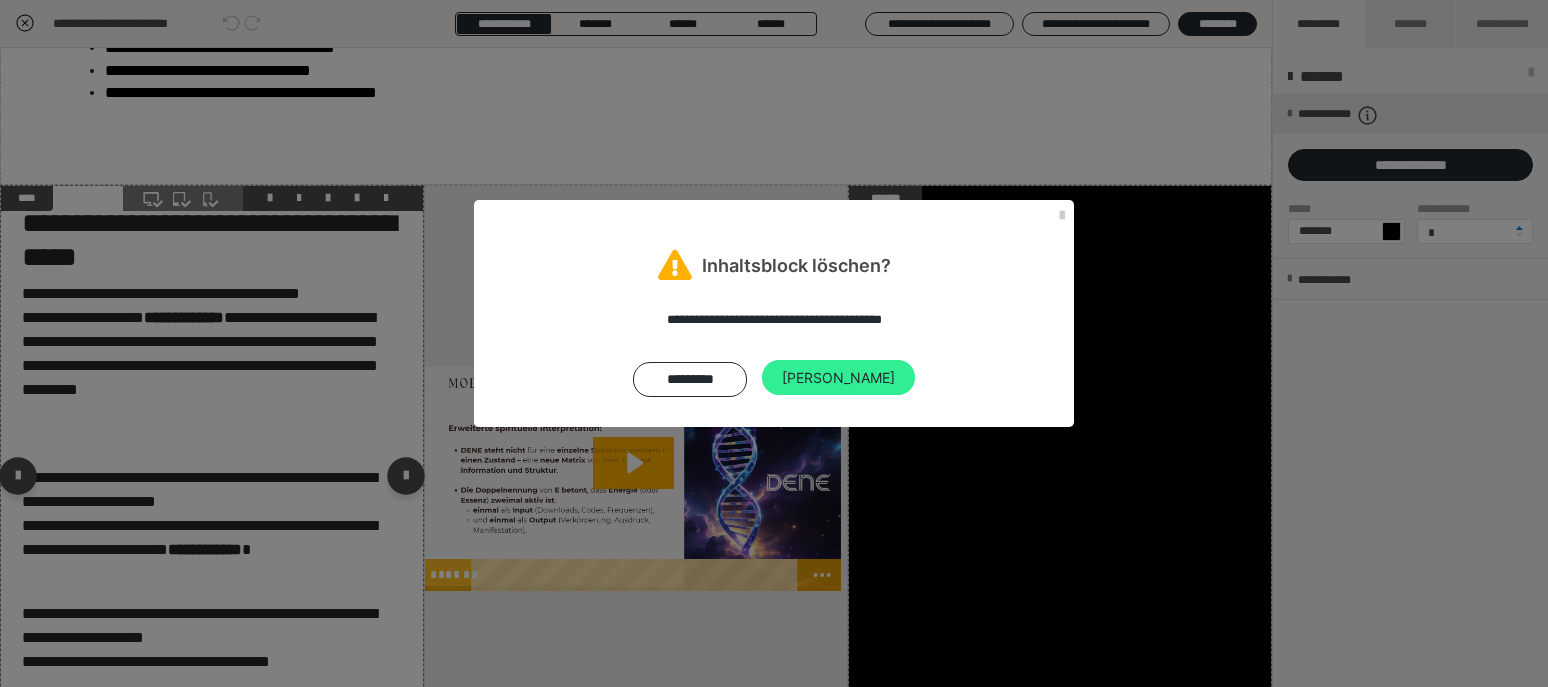 click on "[PERSON_NAME]" at bounding box center (838, 378) 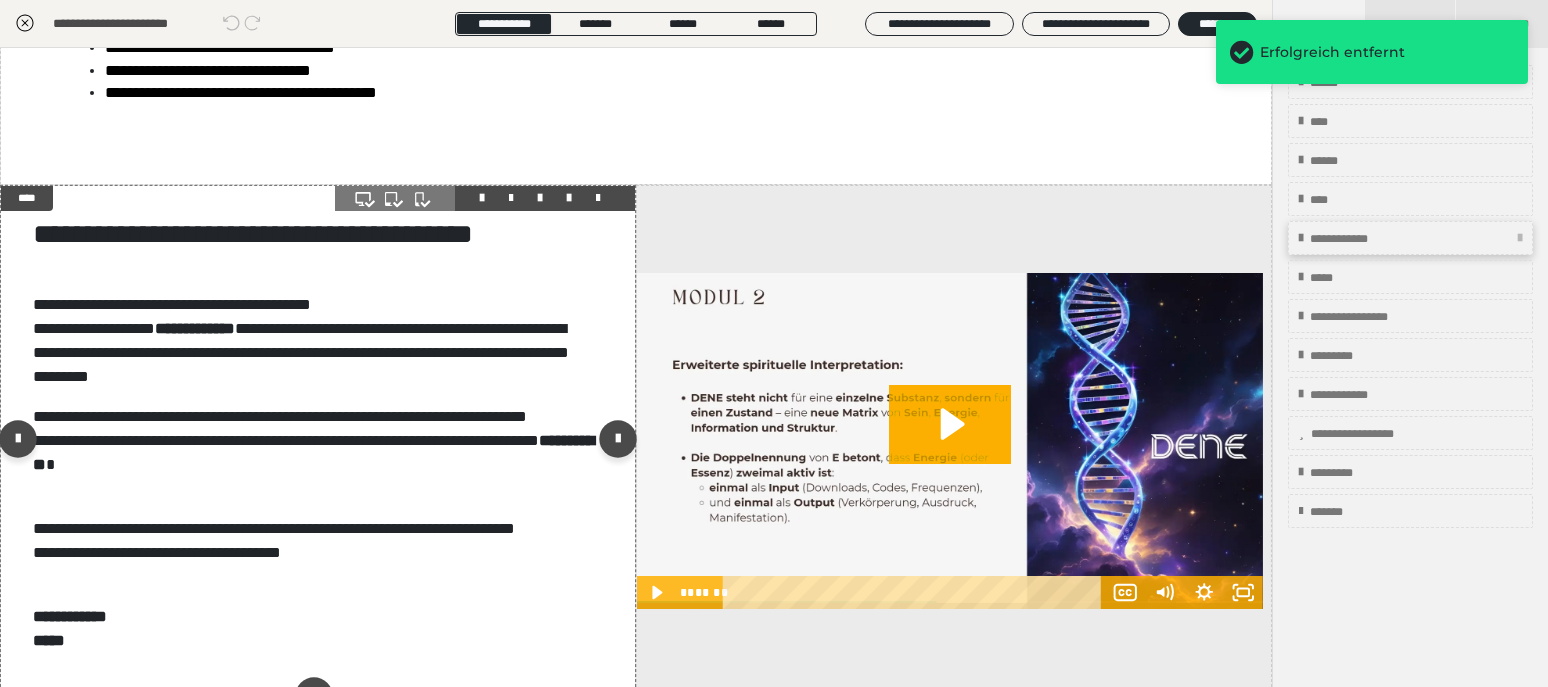 click on "**********" at bounding box center [1410, 238] 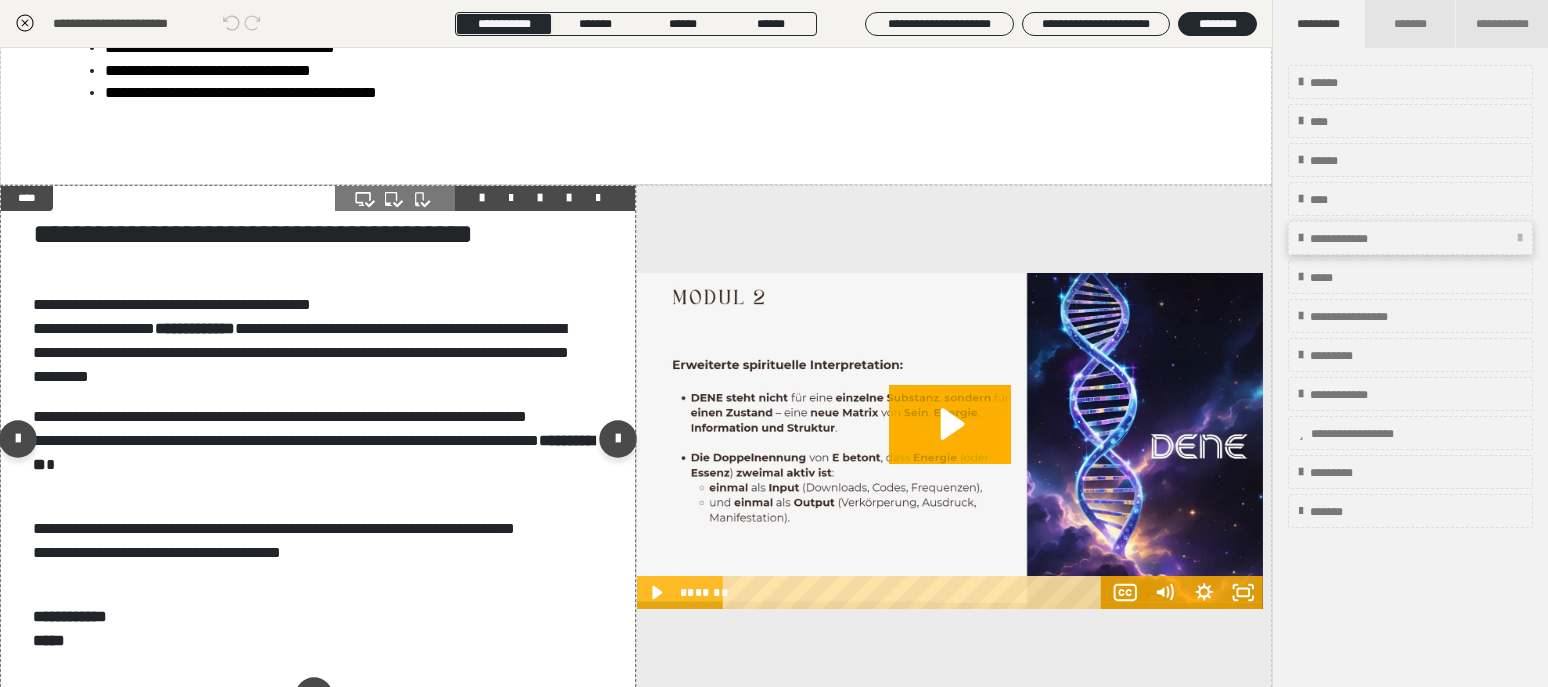 click on "**********" at bounding box center [1357, 239] 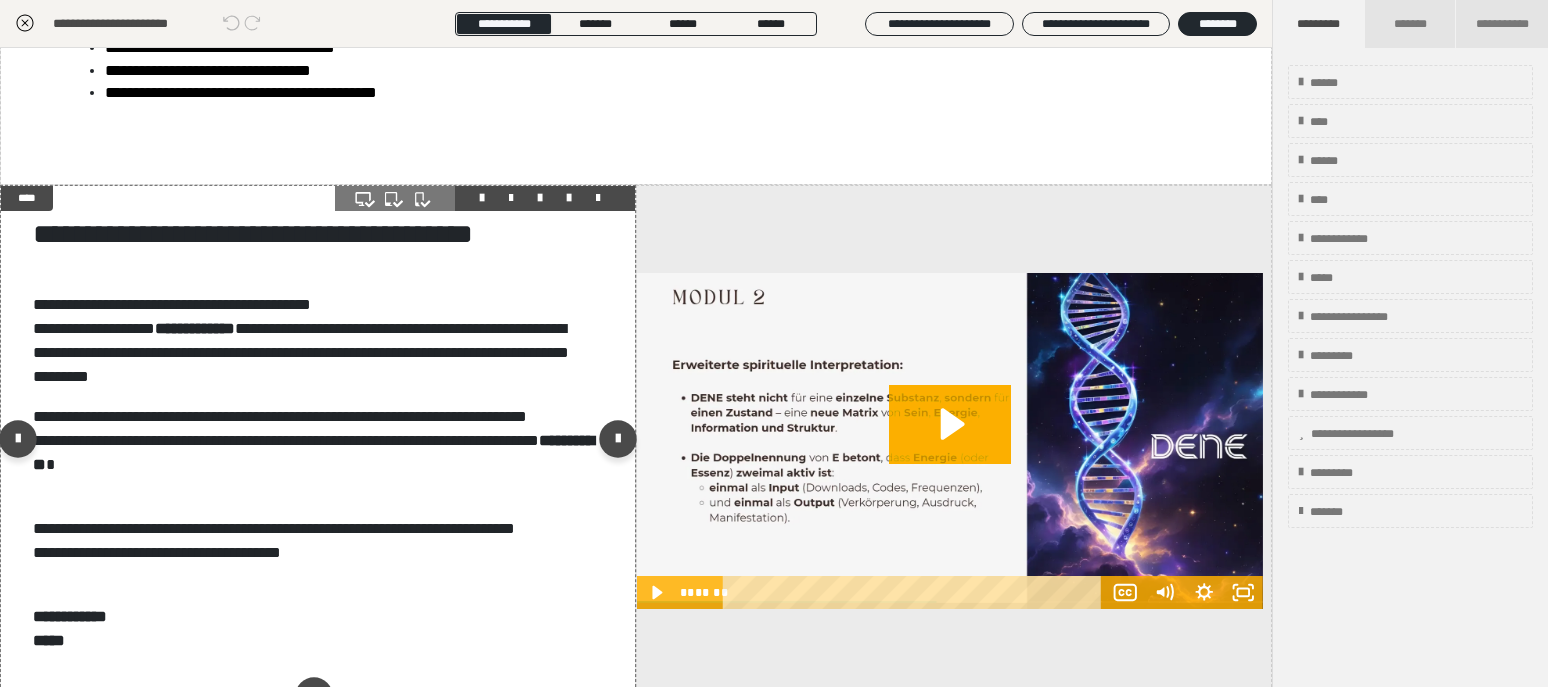 scroll, scrollTop: 69, scrollLeft: 0, axis: vertical 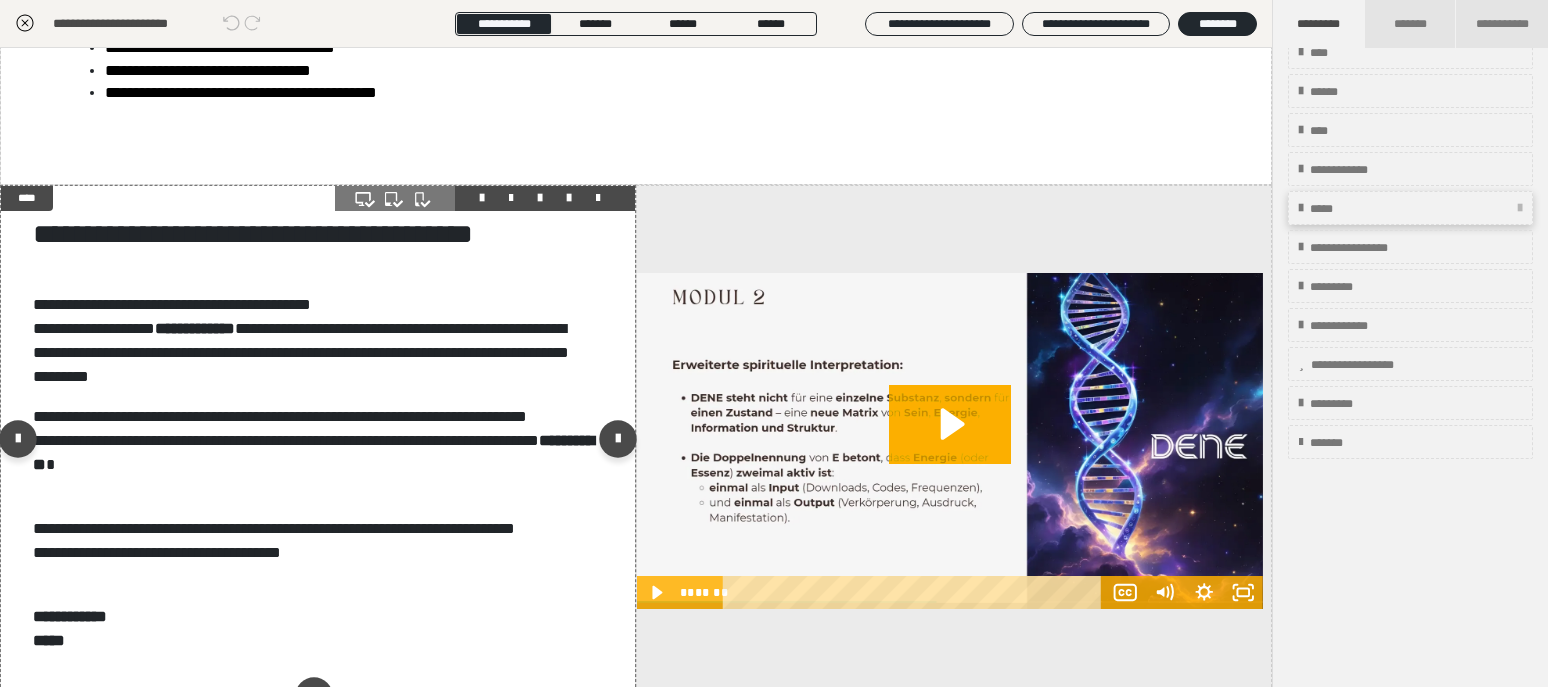 click on "*****" at bounding box center [1410, 208] 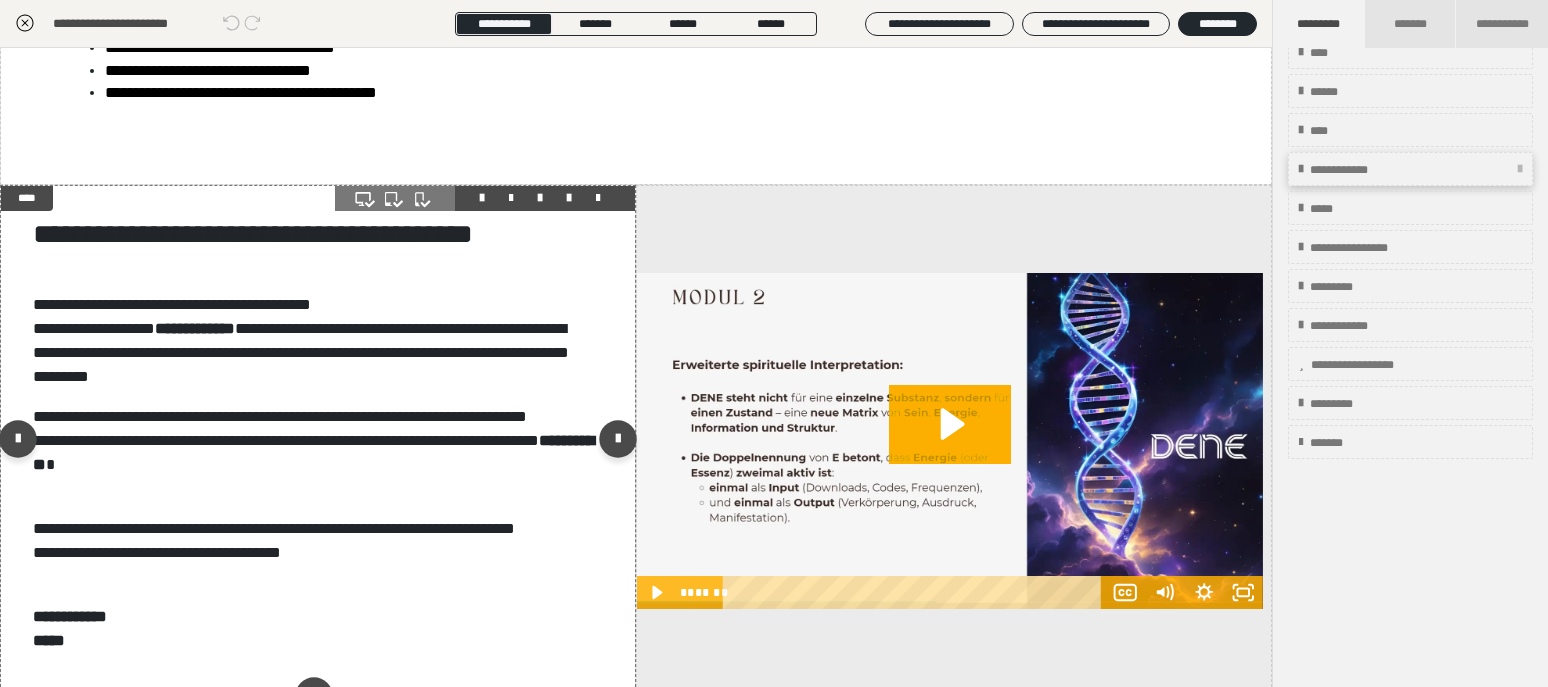 click on "**********" at bounding box center [1410, 169] 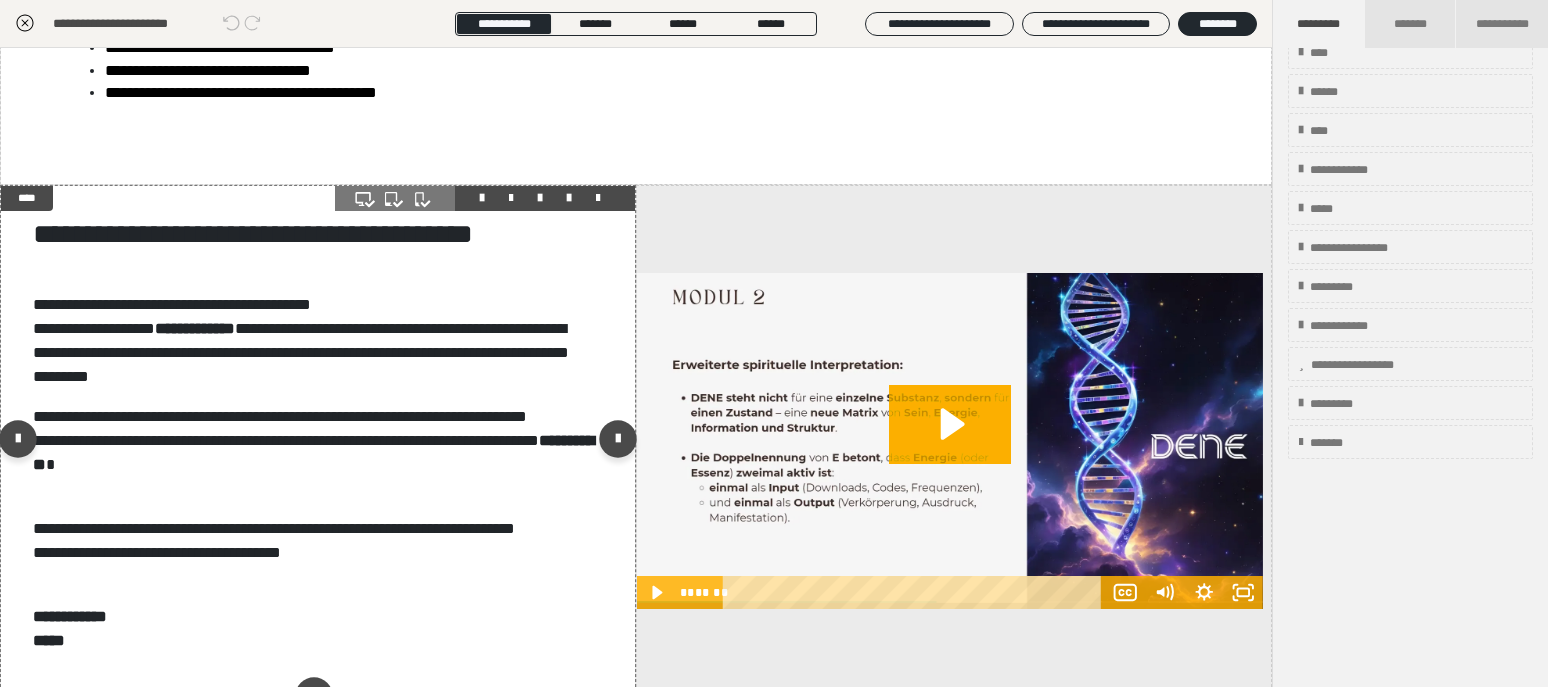 scroll, scrollTop: 0, scrollLeft: 0, axis: both 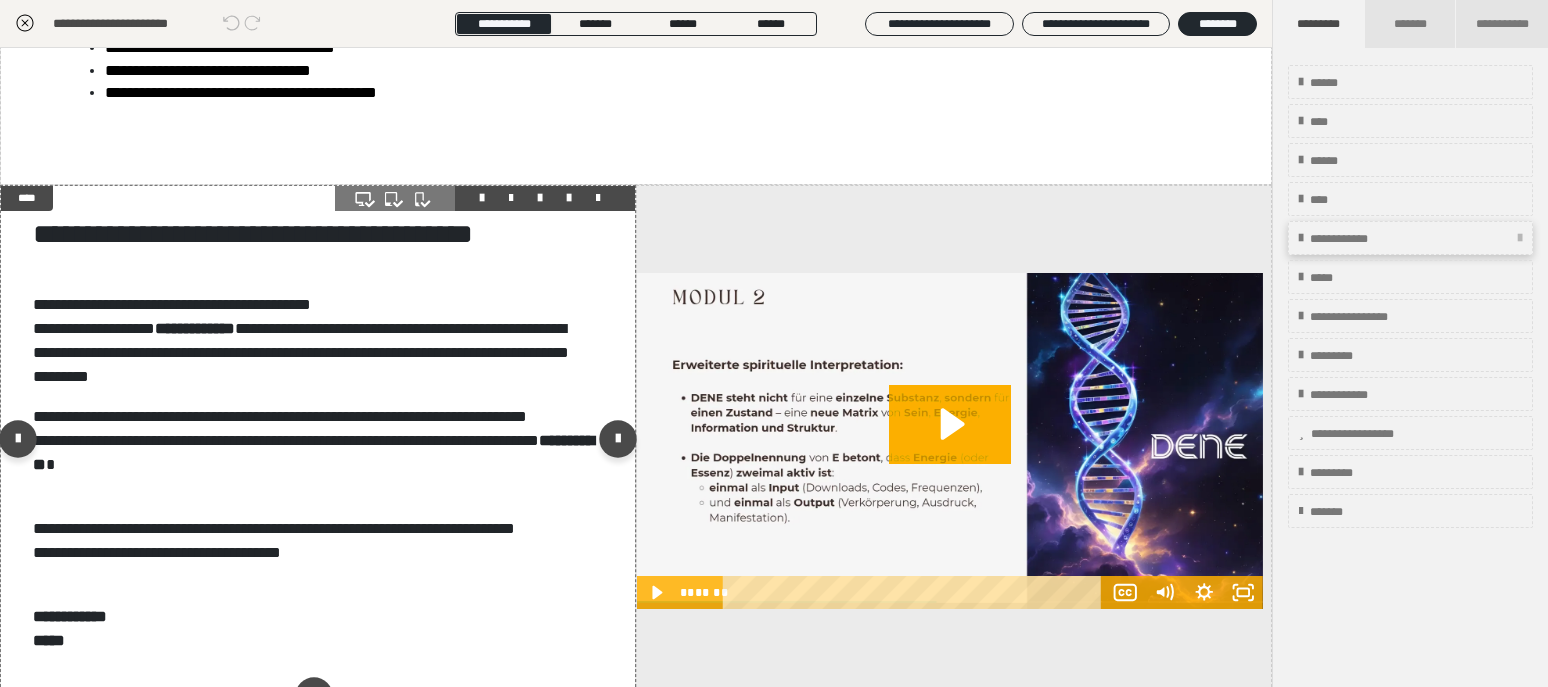 click on "**********" at bounding box center (1357, 239) 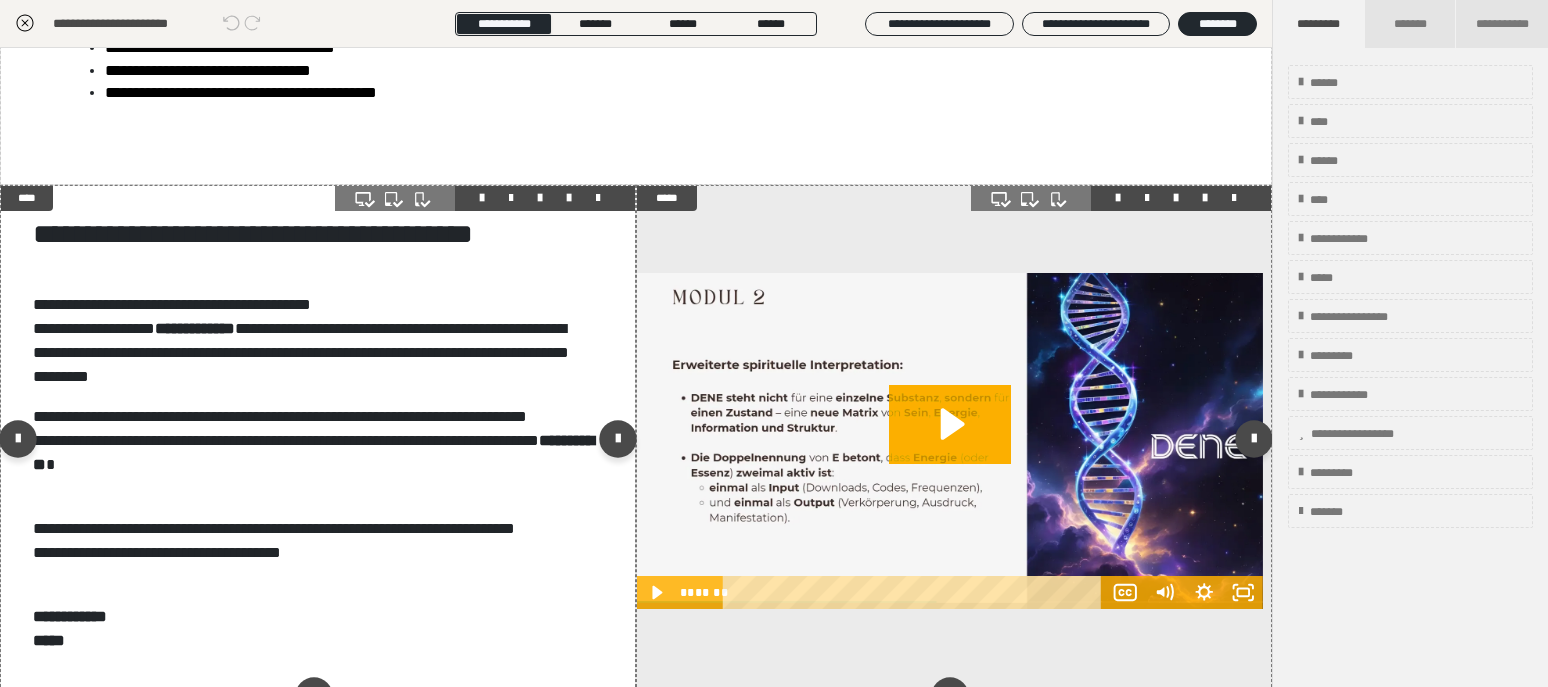 click at bounding box center (950, 441) 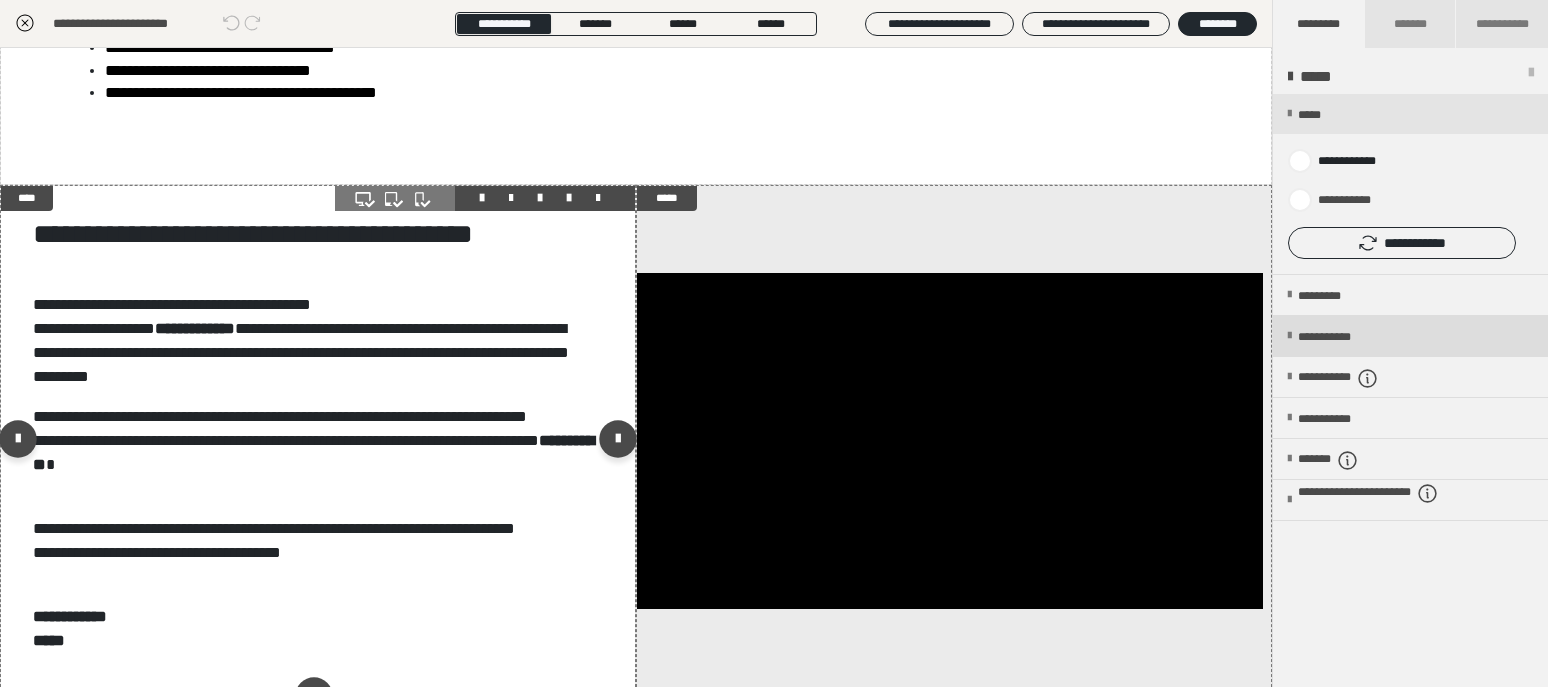 click on "**********" at bounding box center [1410, 336] 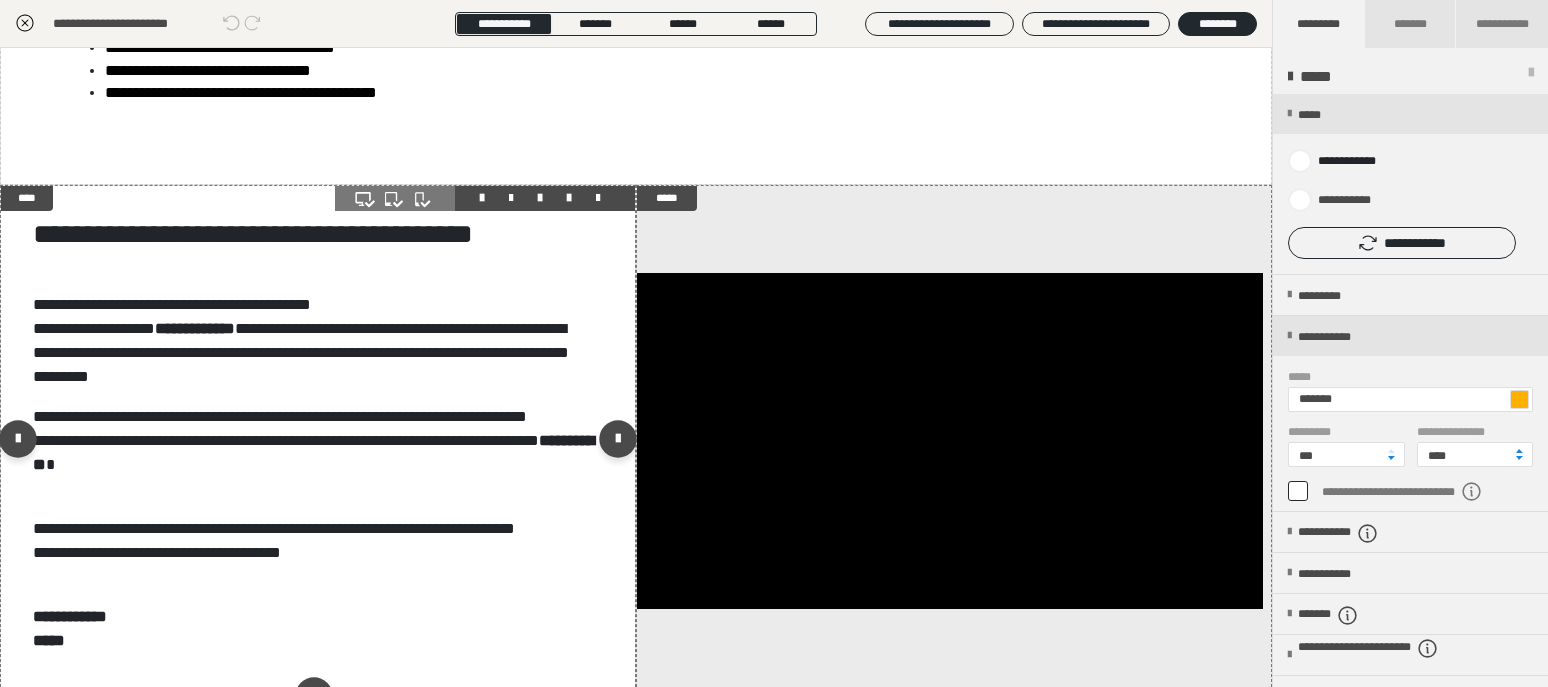 click at bounding box center [1519, 399] 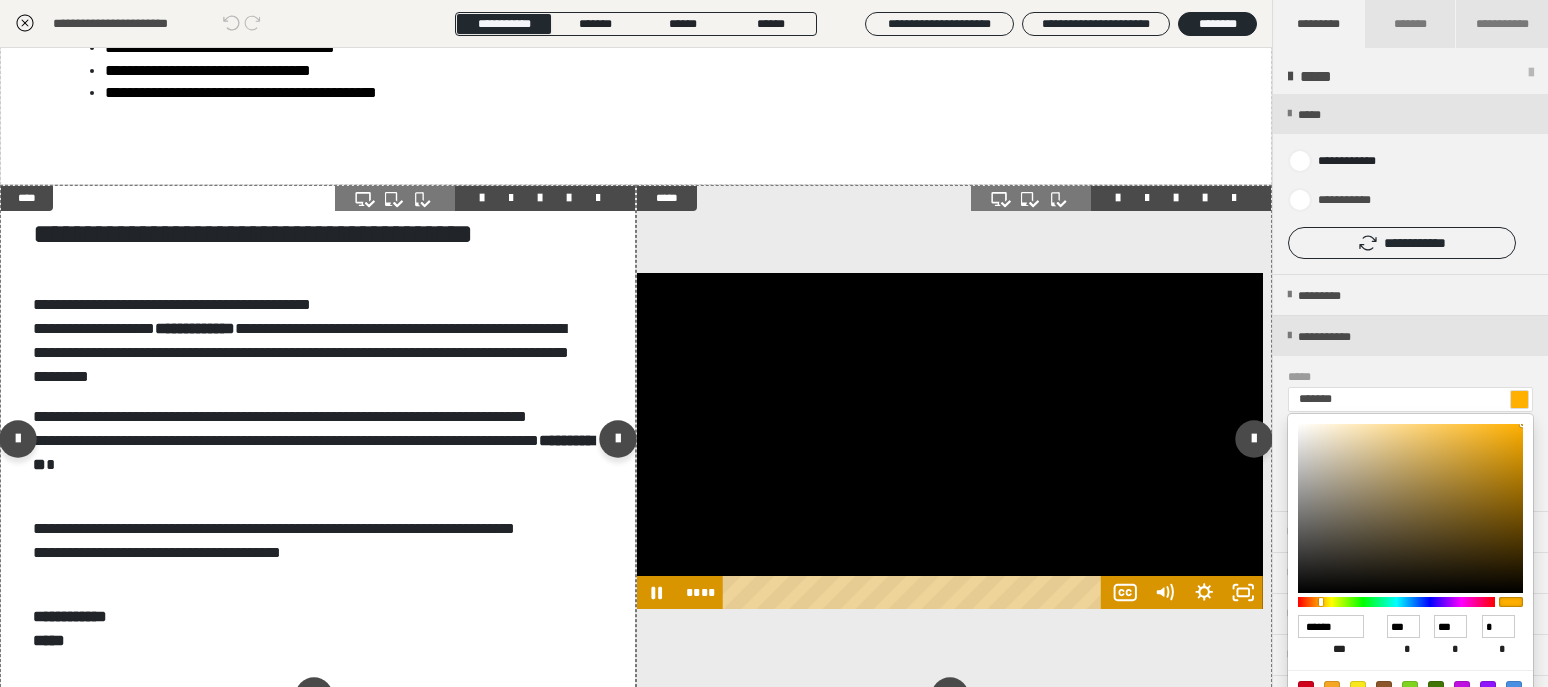 click at bounding box center [950, 441] 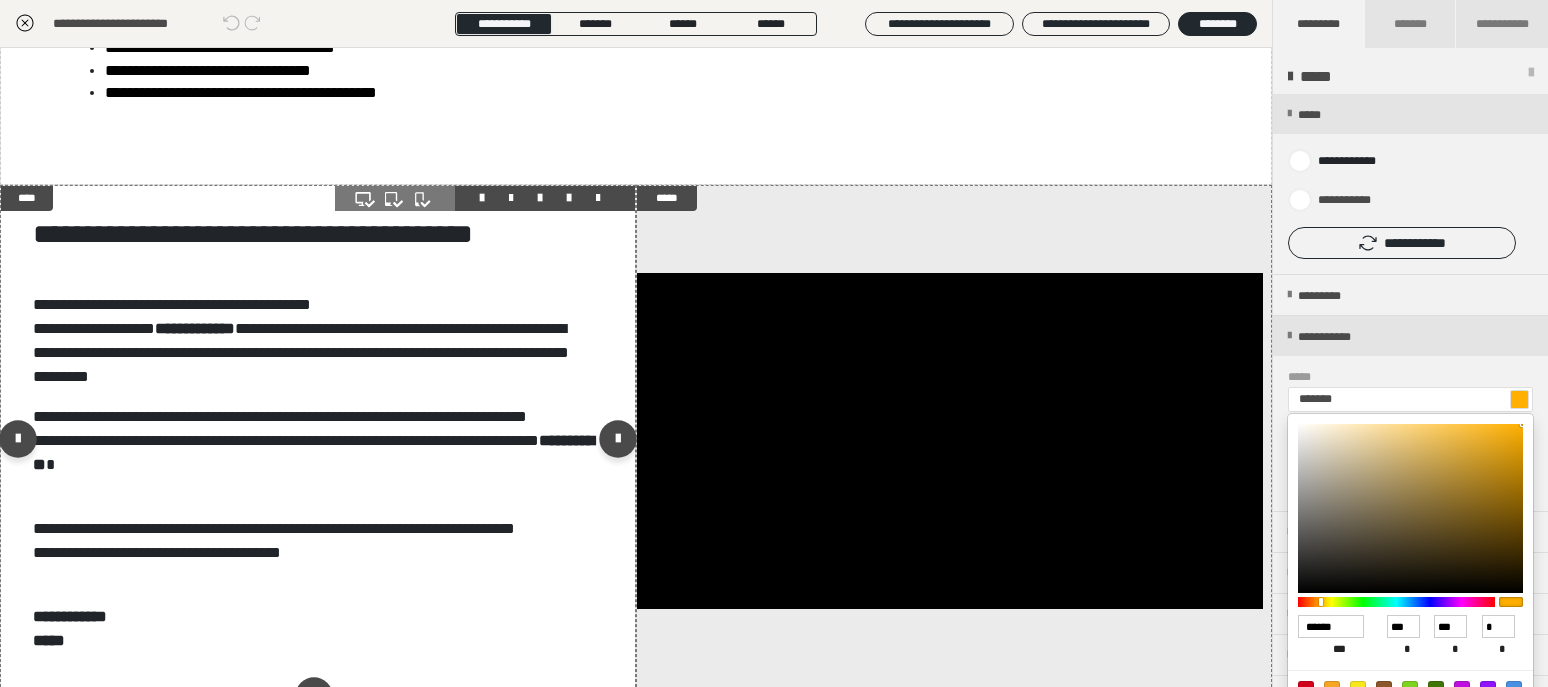 drag, startPoint x: 1542, startPoint y: 389, endPoint x: 1520, endPoint y: 555, distance: 167.45149 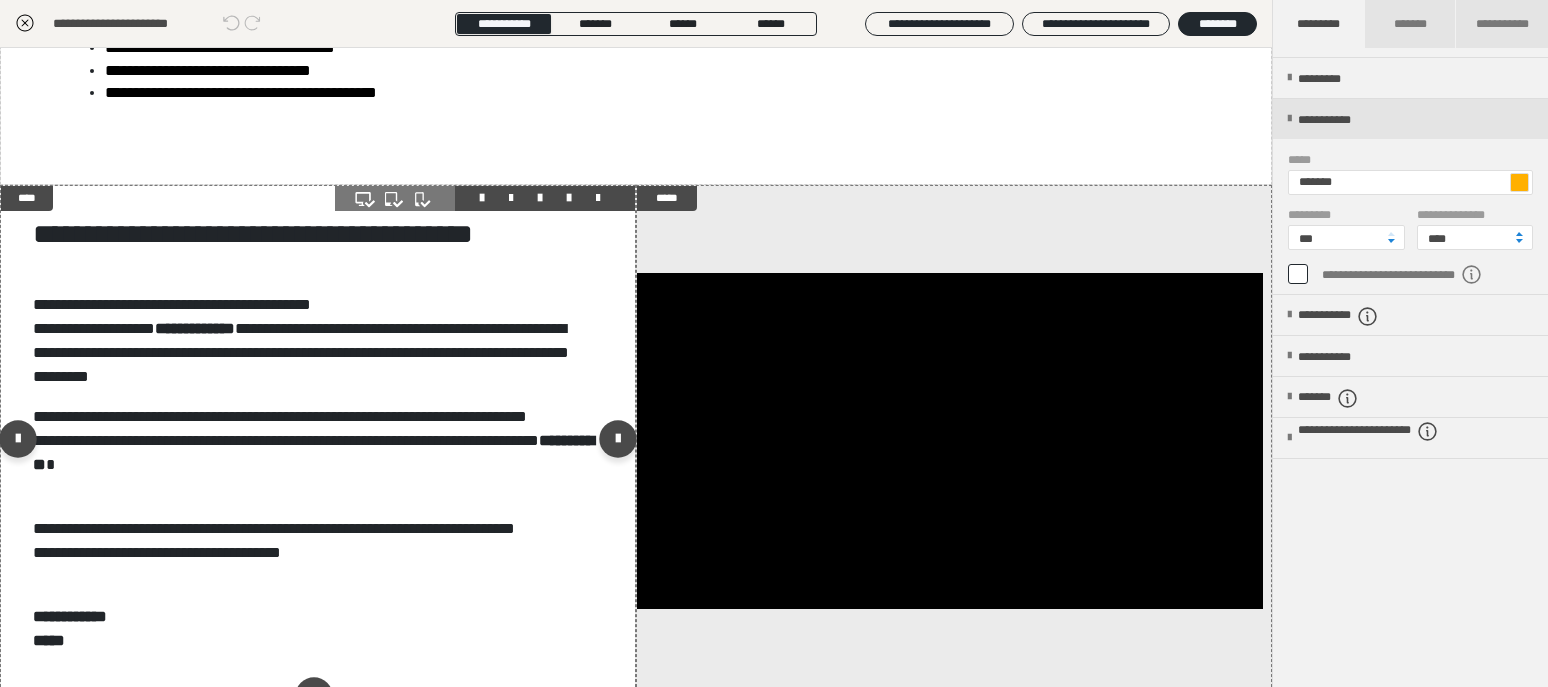 scroll, scrollTop: 241, scrollLeft: 0, axis: vertical 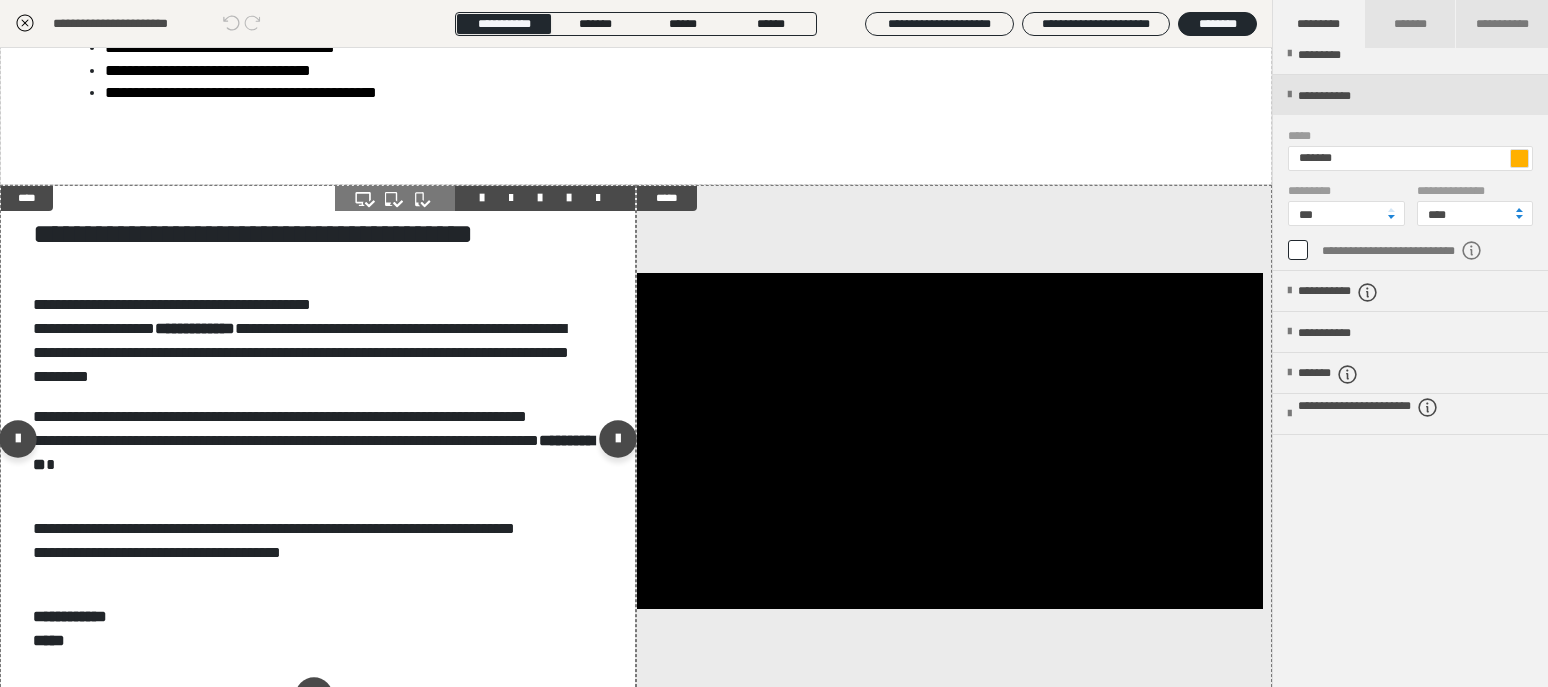 click at bounding box center [1519, 158] 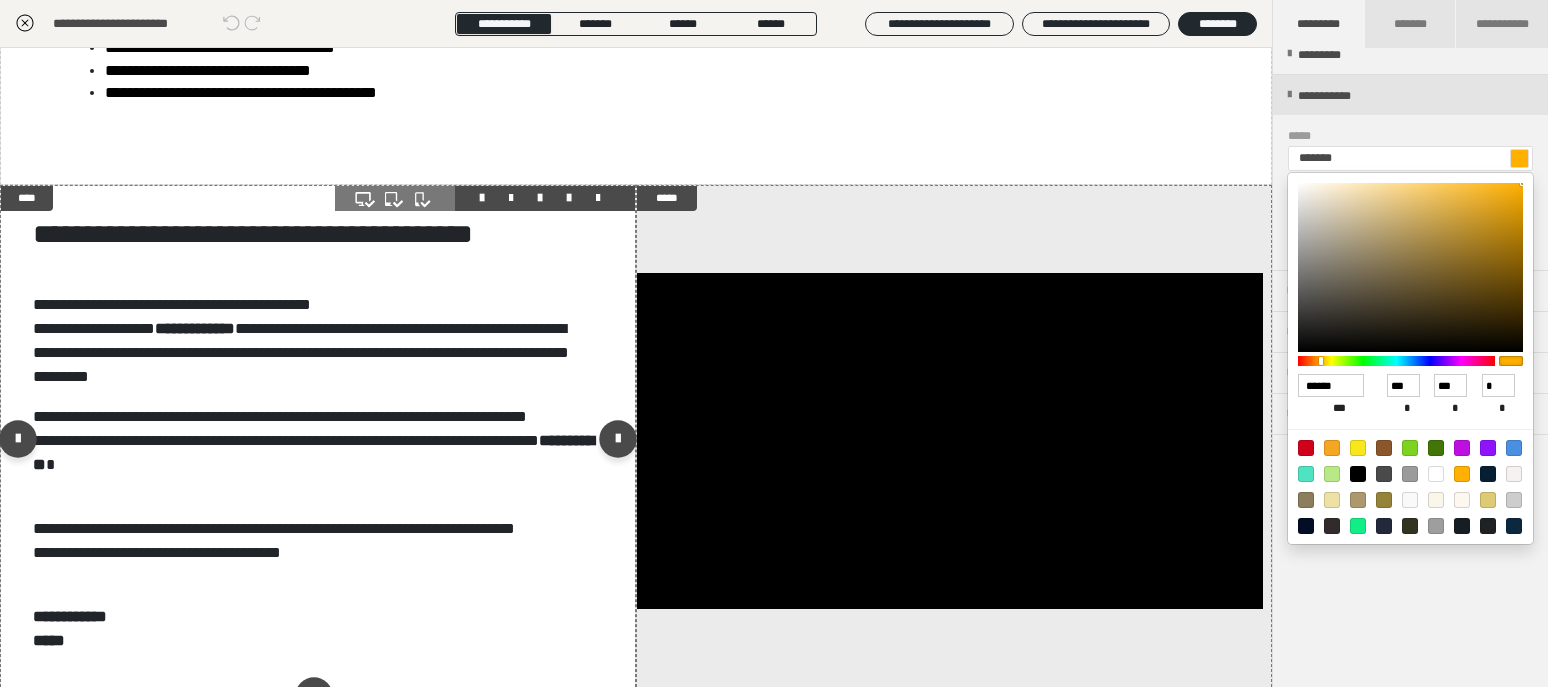 click at bounding box center (1306, 500) 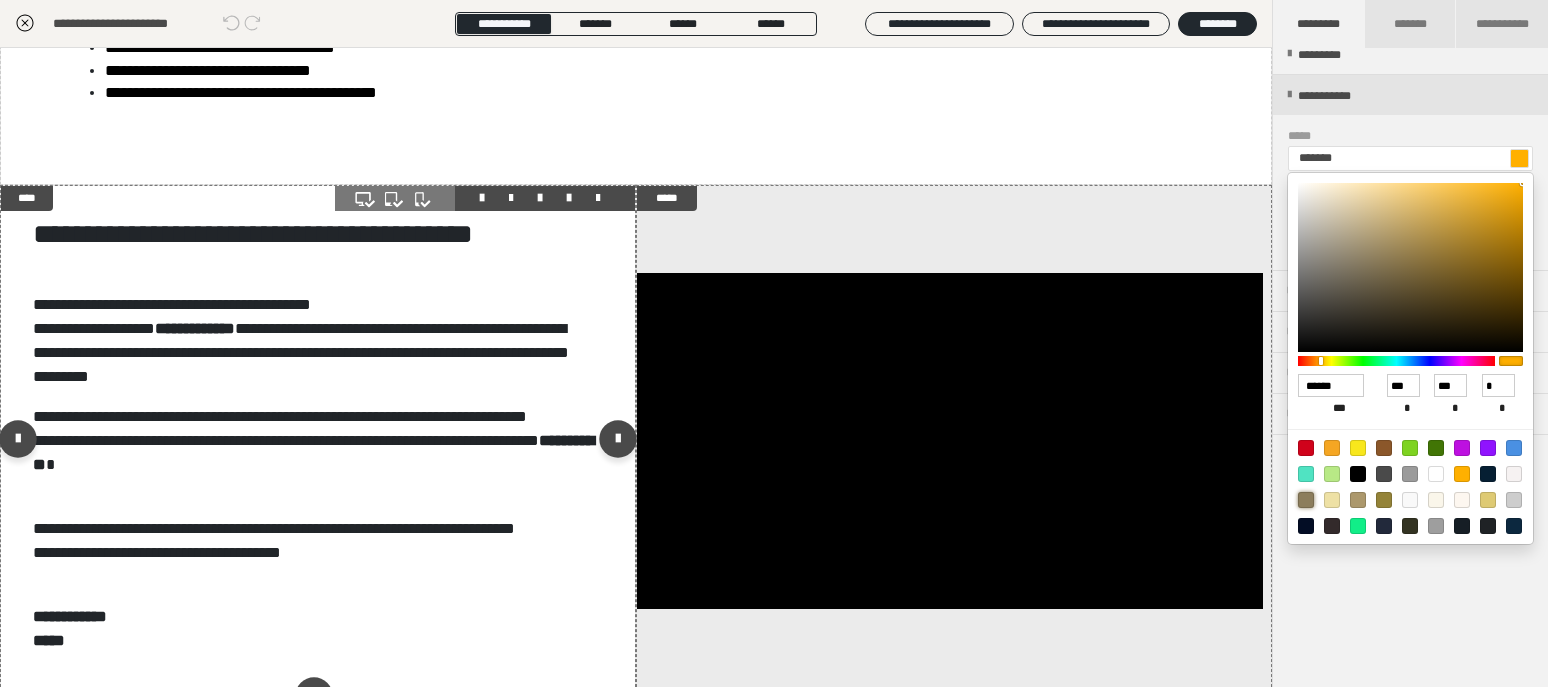 type on "*******" 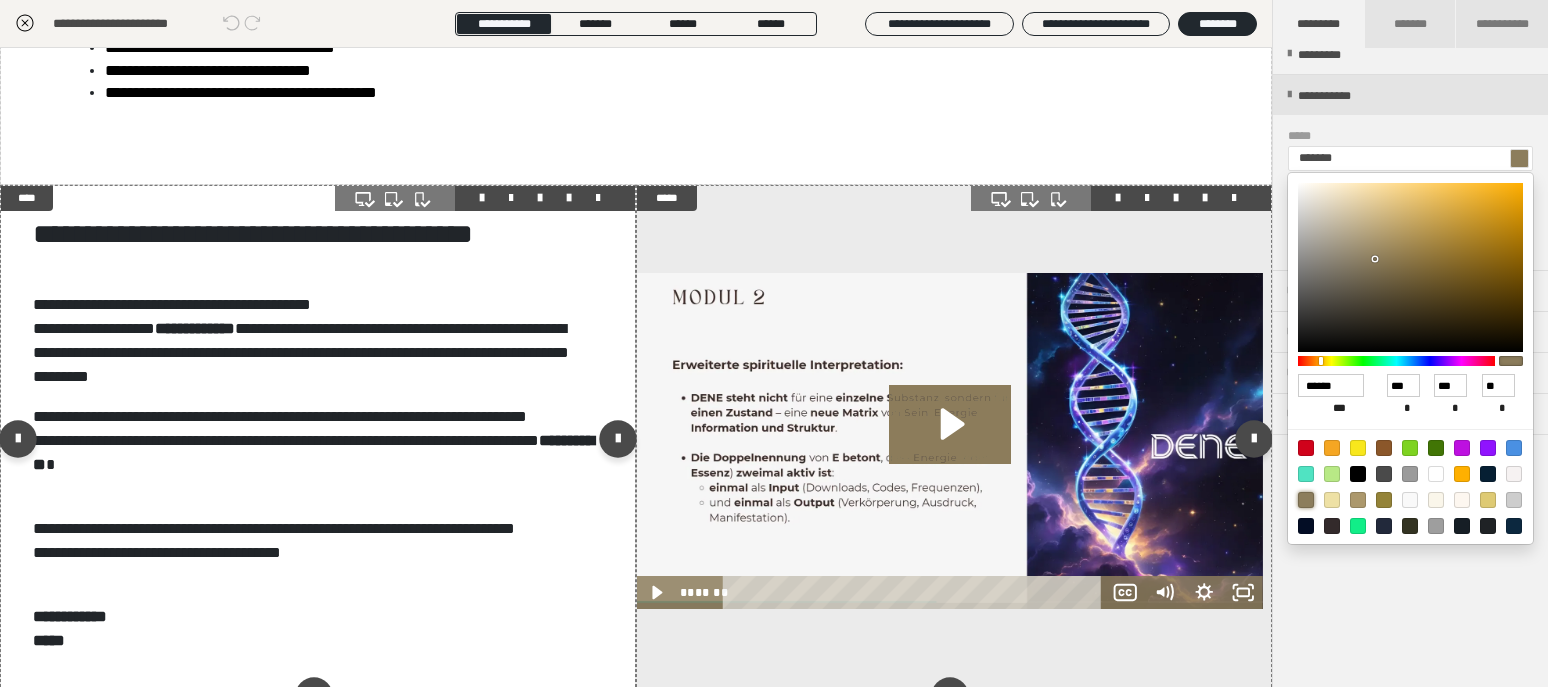 click at bounding box center (954, 443) 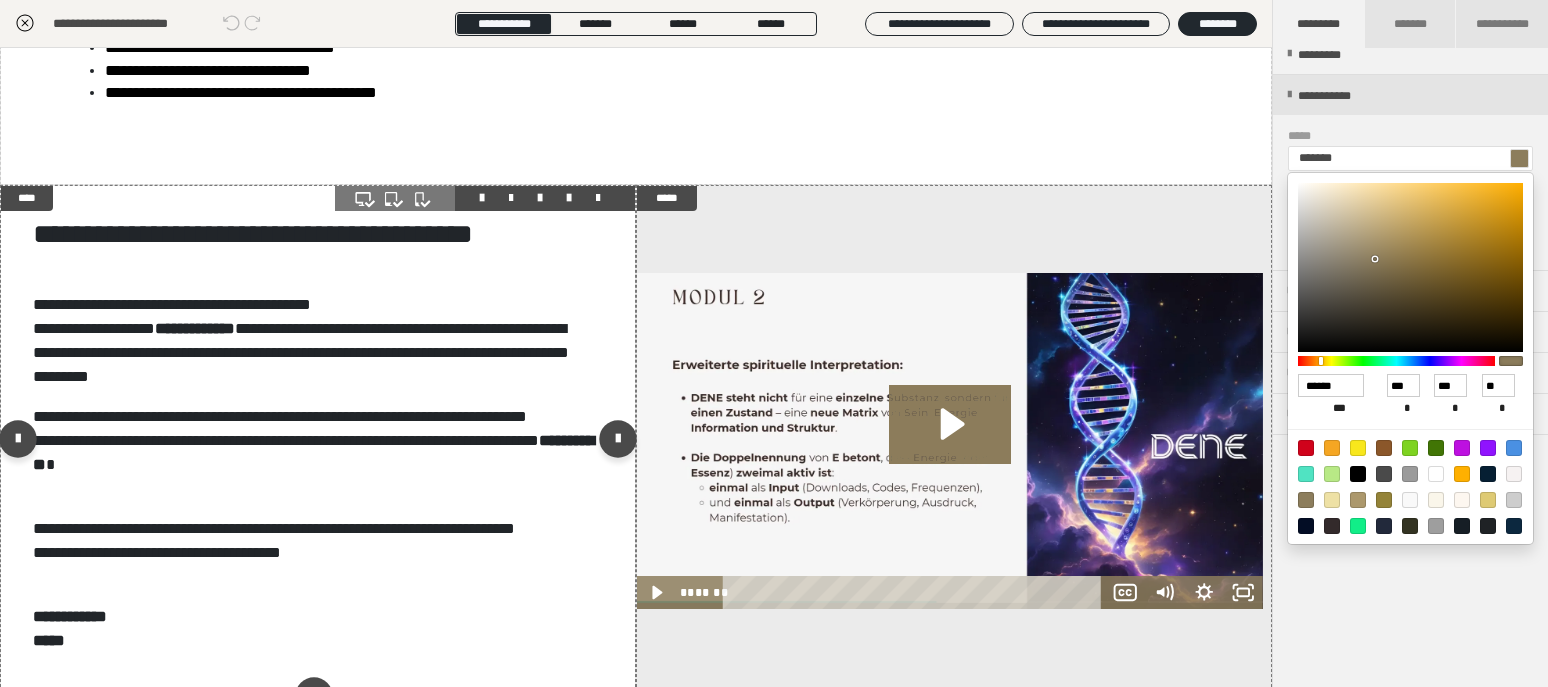 drag, startPoint x: 1359, startPoint y: 649, endPoint x: 1397, endPoint y: 667, distance: 42.047592 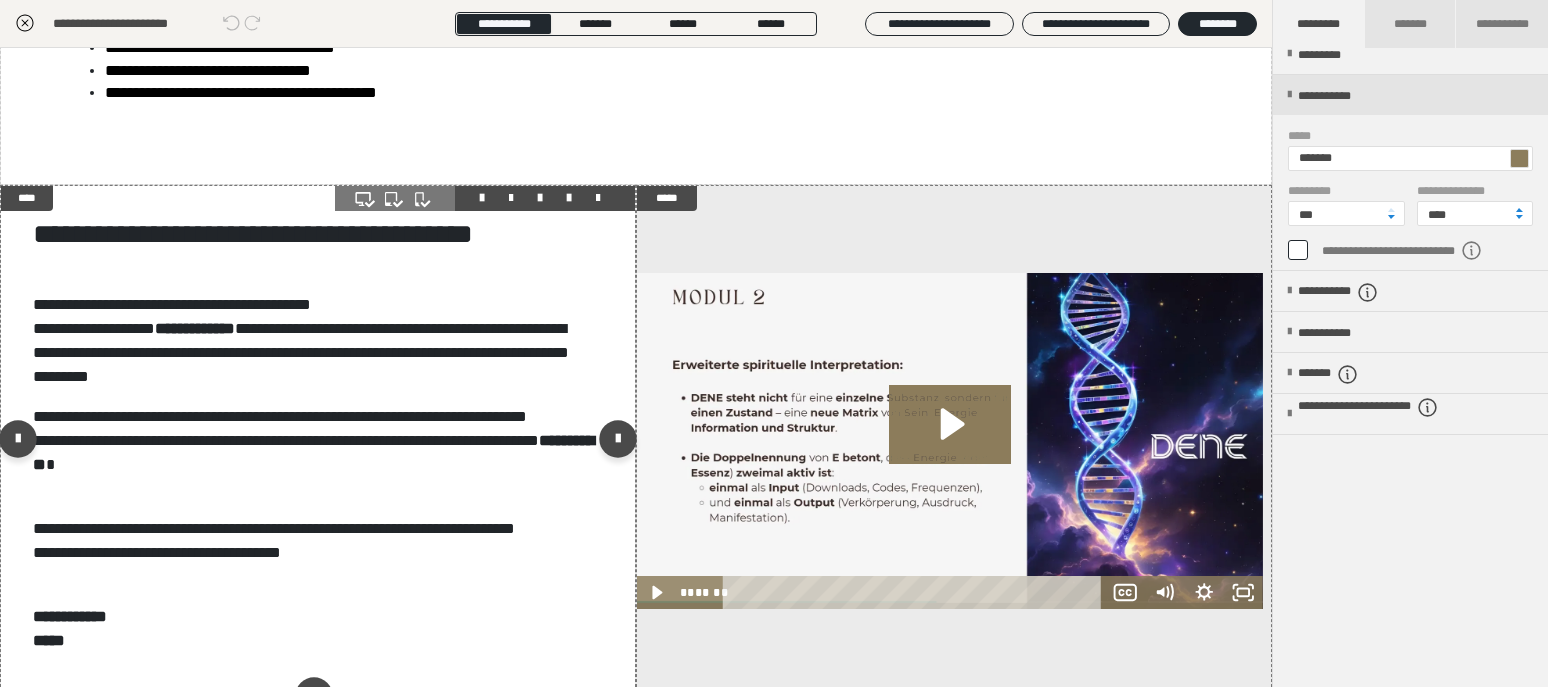 click on "**********" at bounding box center [1410, 391] 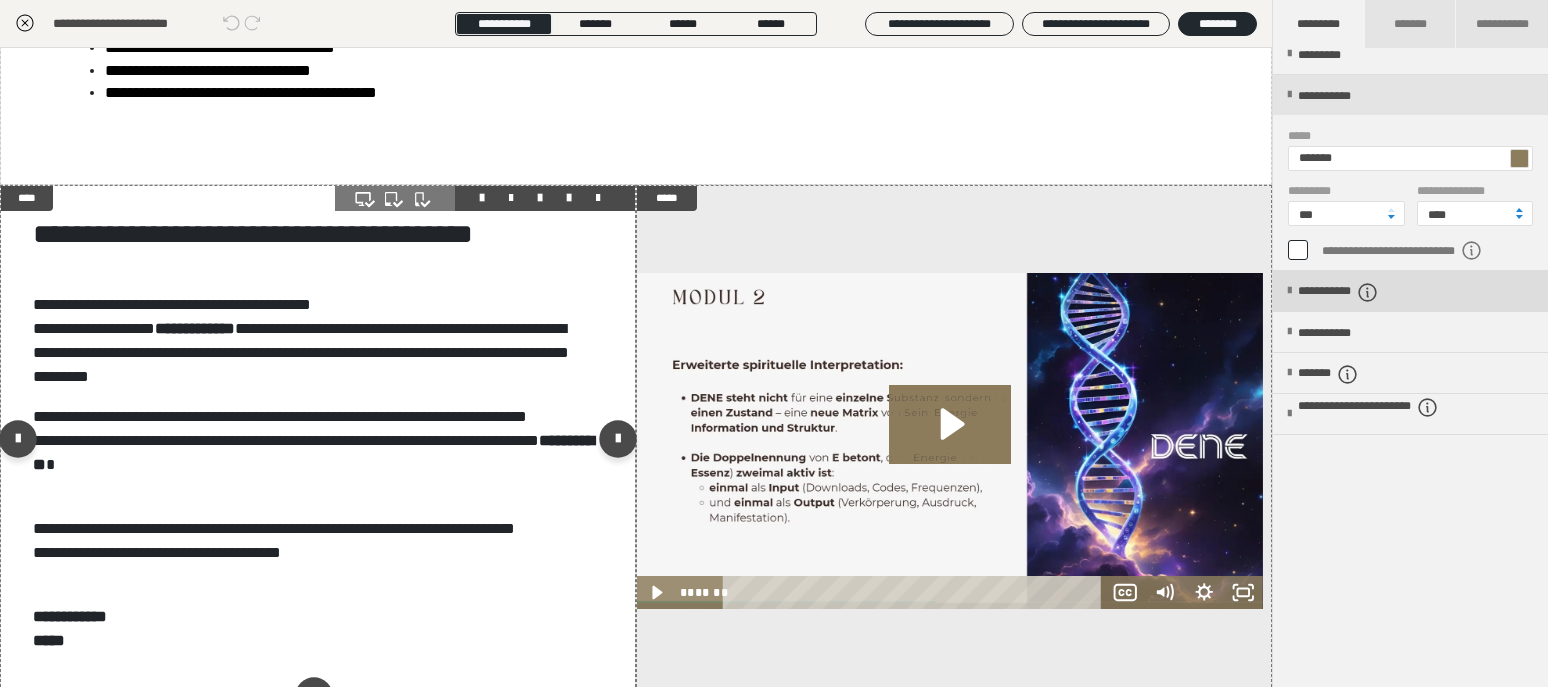 click on "**********" at bounding box center [1362, 292] 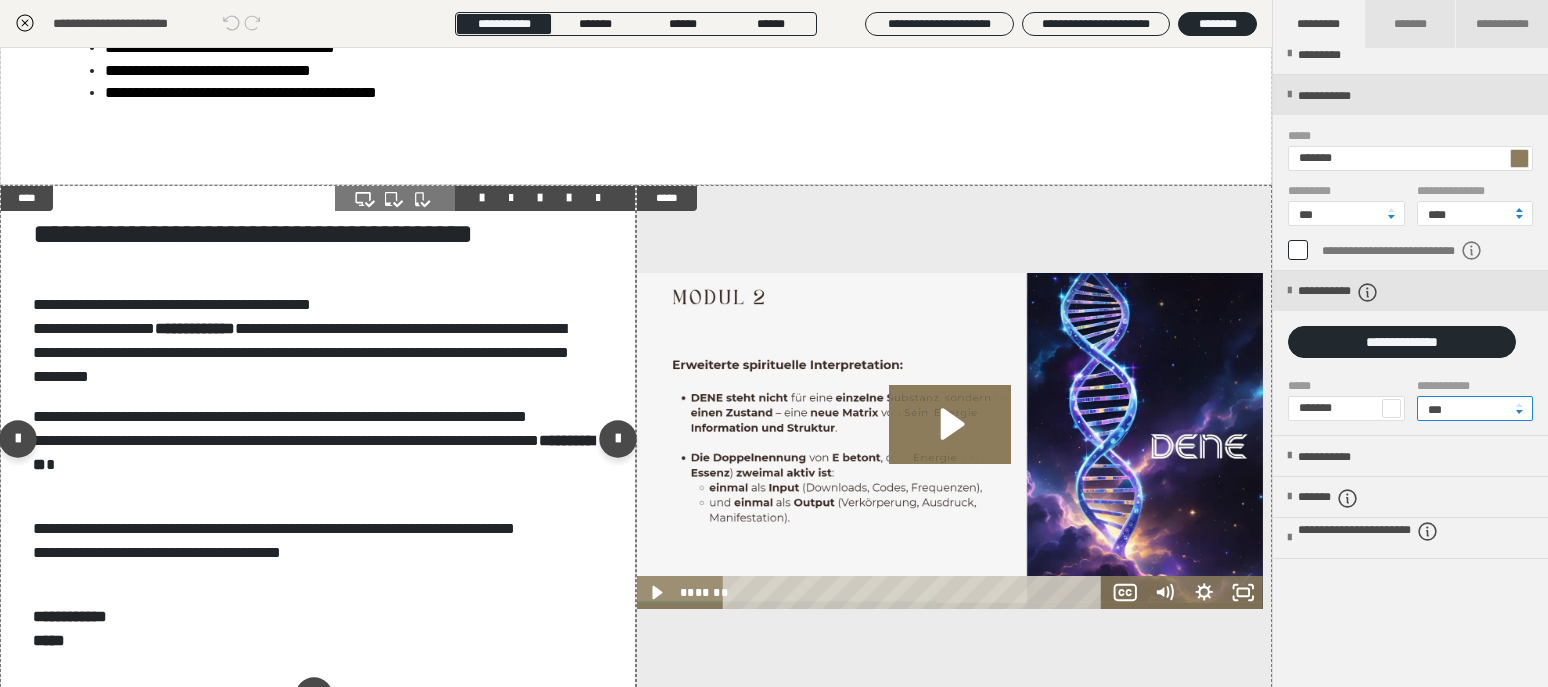 click on "***" at bounding box center [1475, 408] 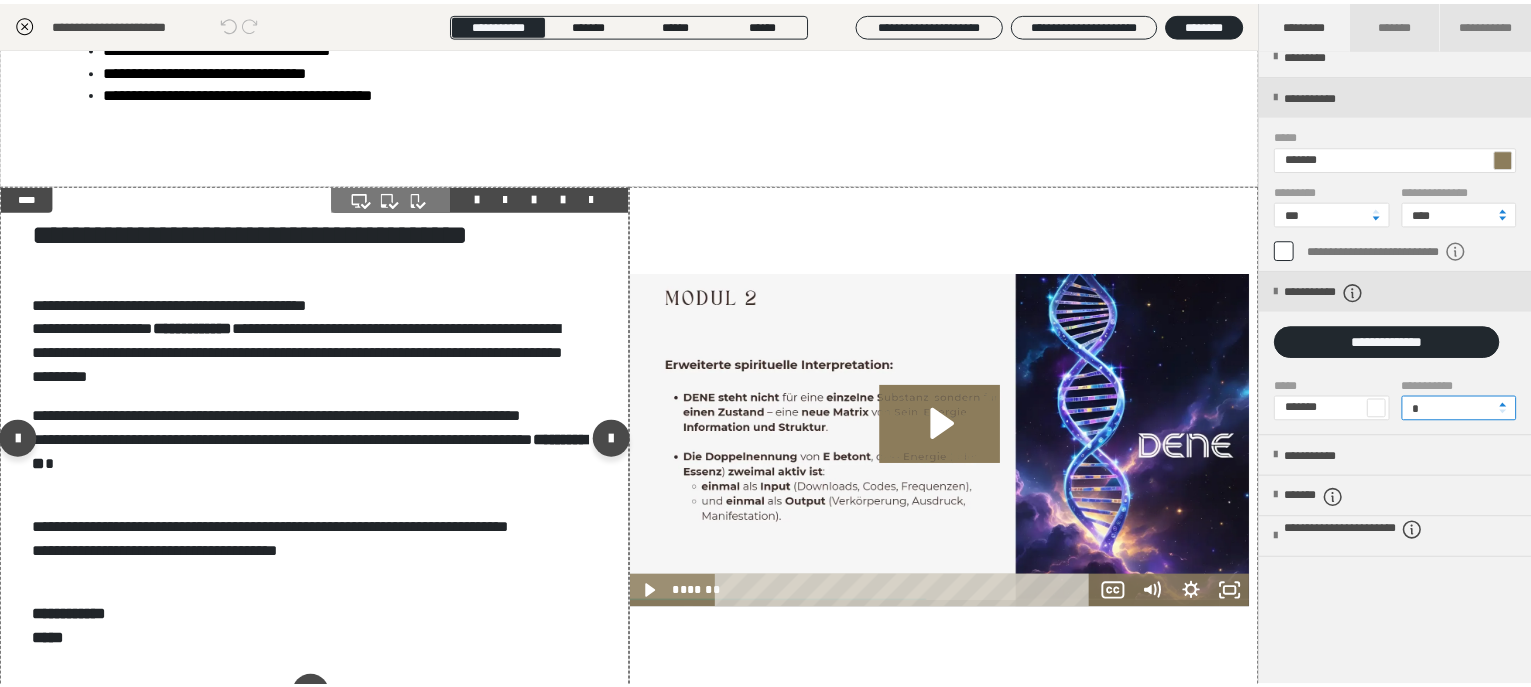 scroll, scrollTop: 797, scrollLeft: 0, axis: vertical 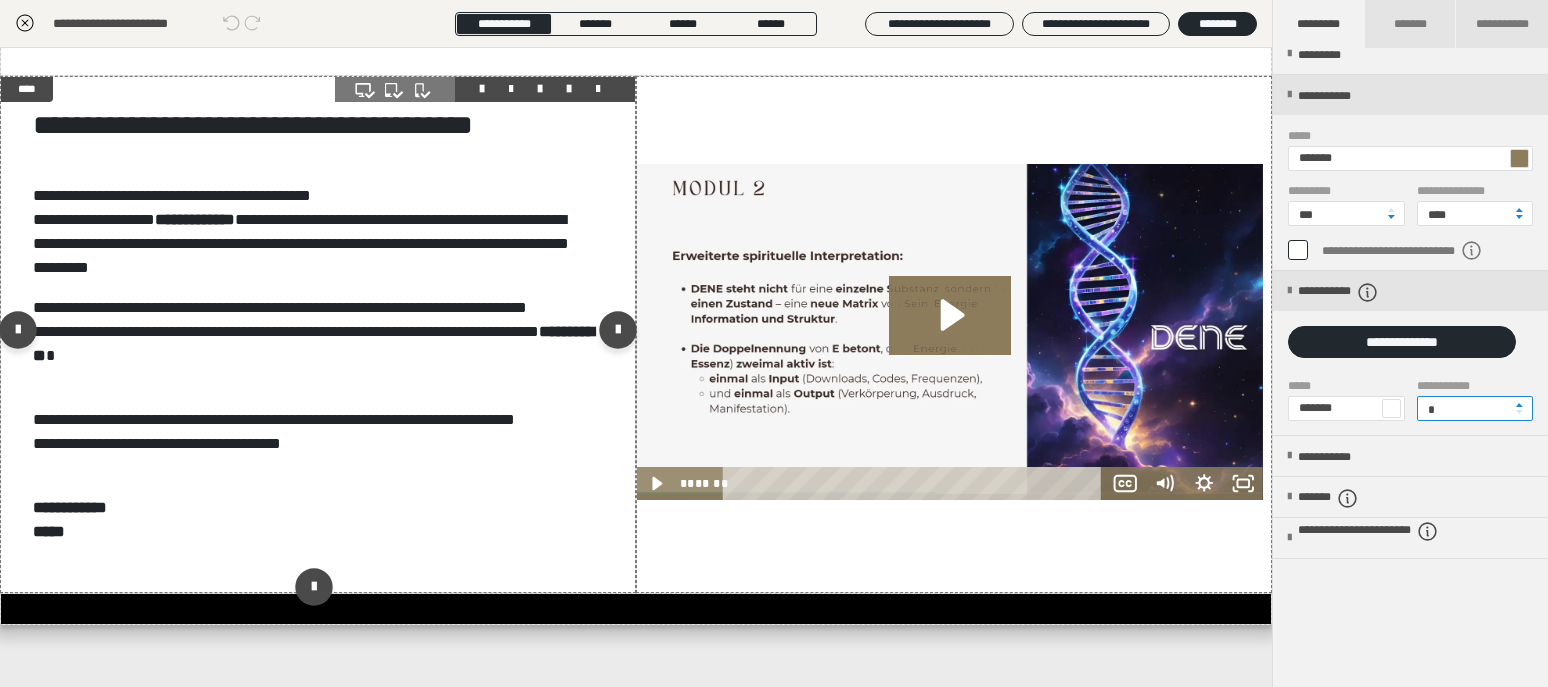 type on "*" 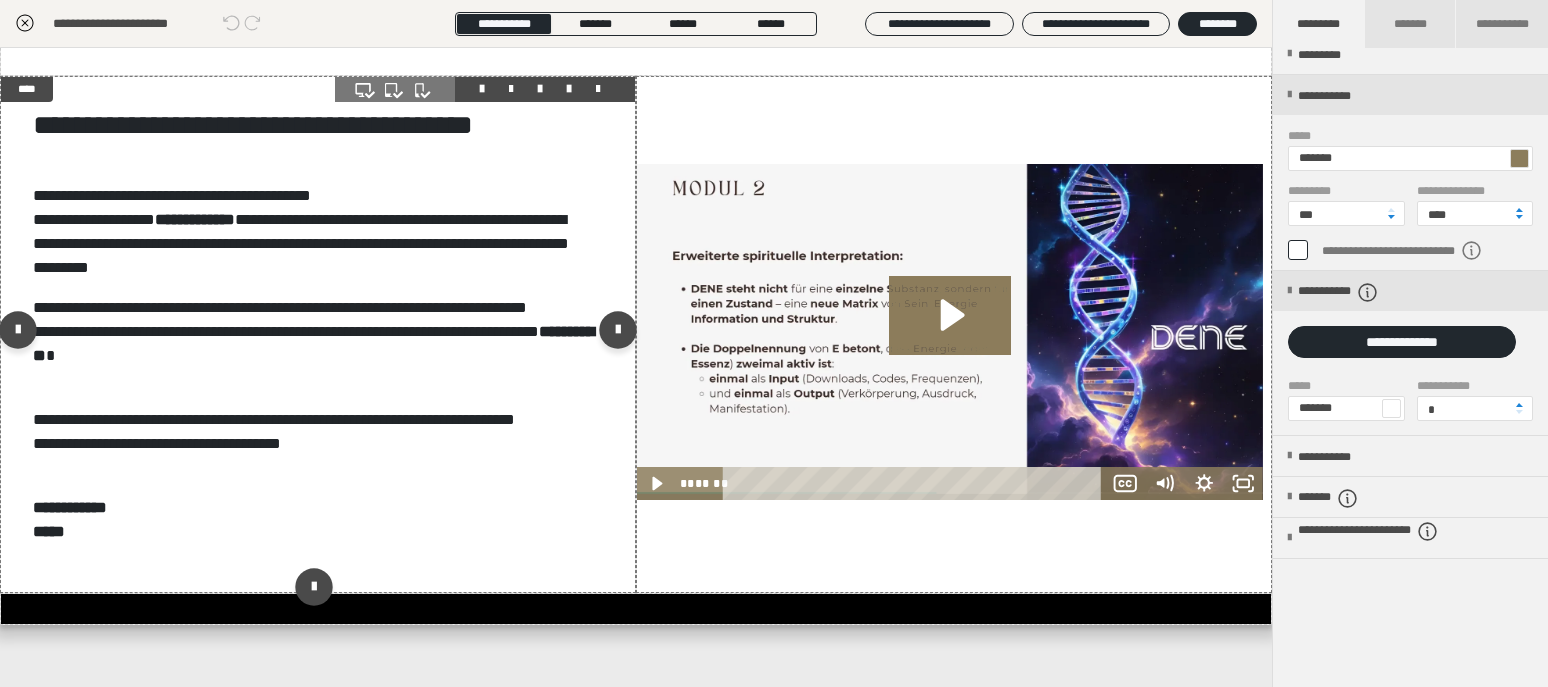 click 